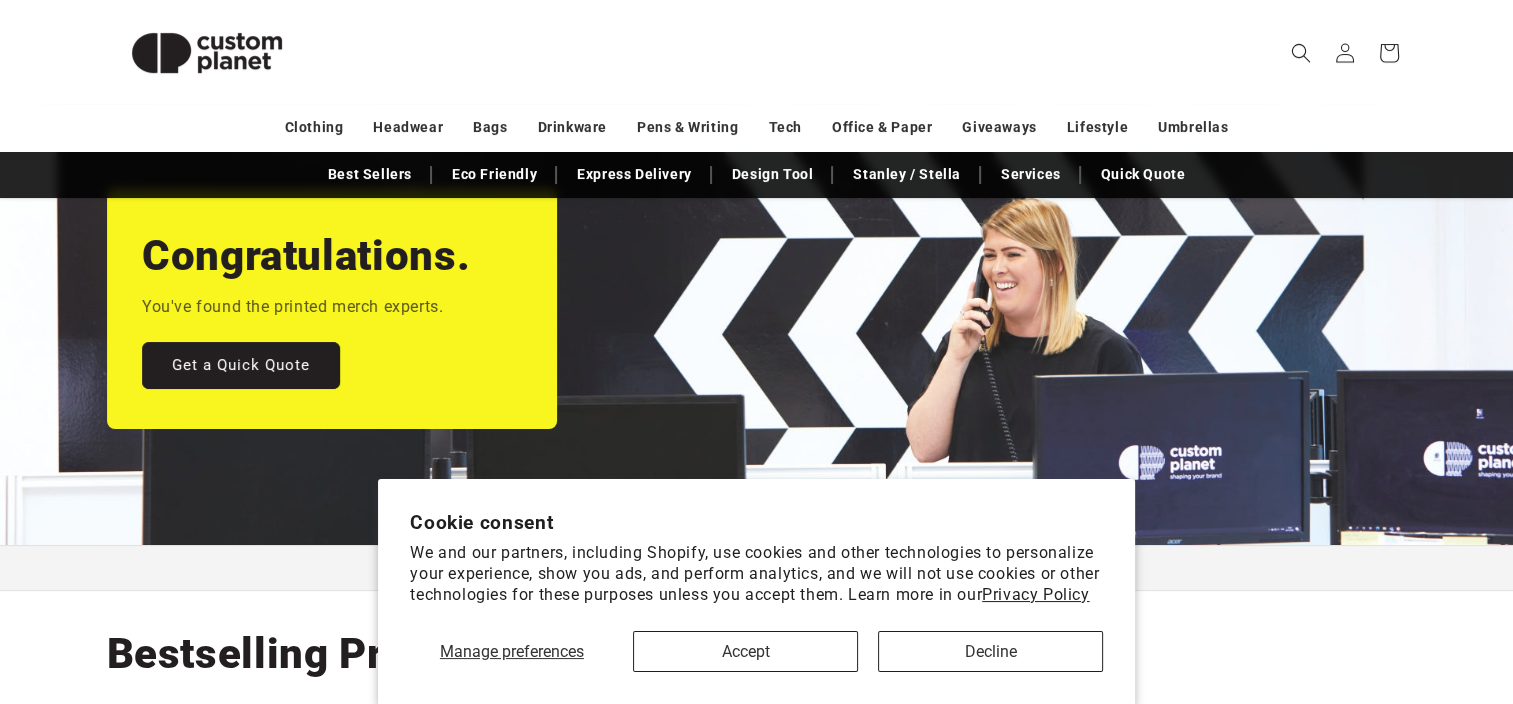 scroll, scrollTop: 200, scrollLeft: 0, axis: vertical 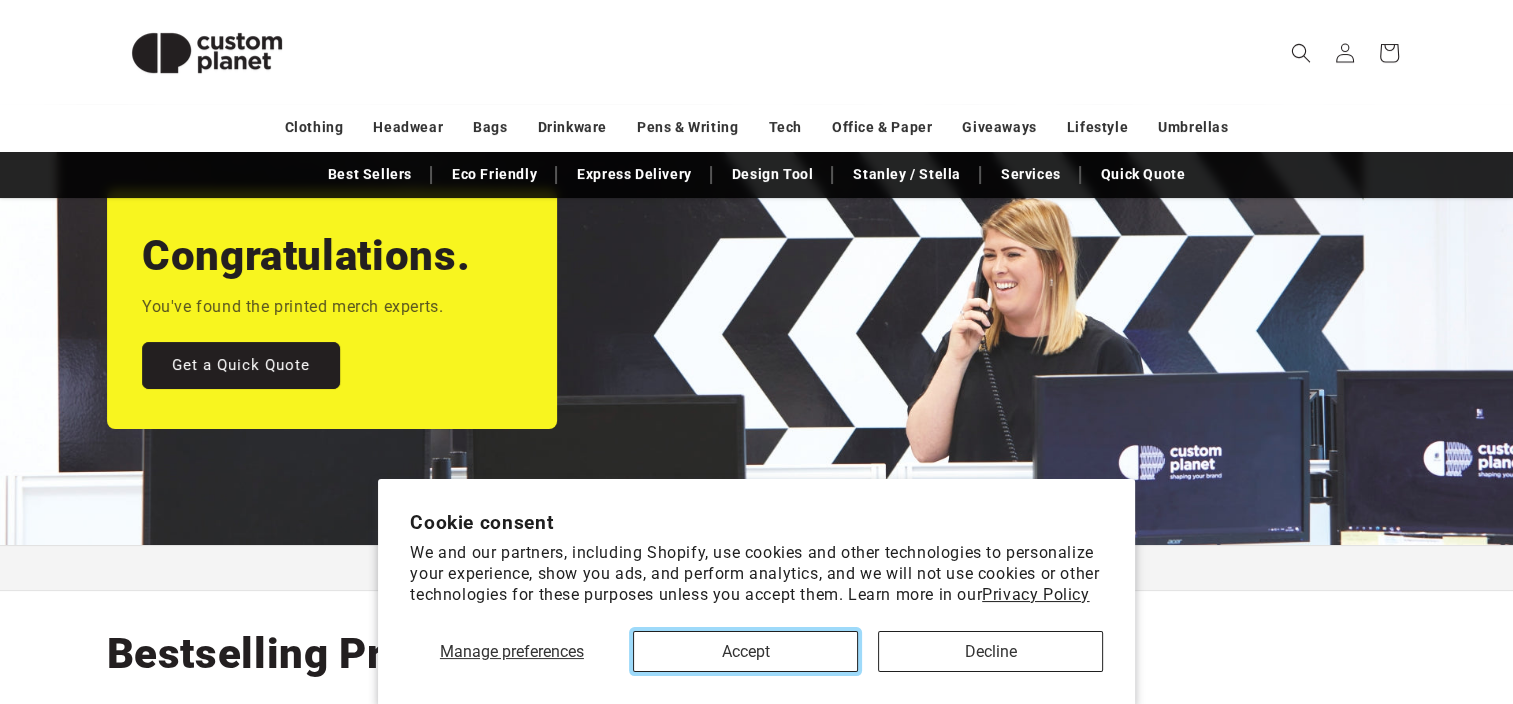 click on "Accept" at bounding box center (745, 651) 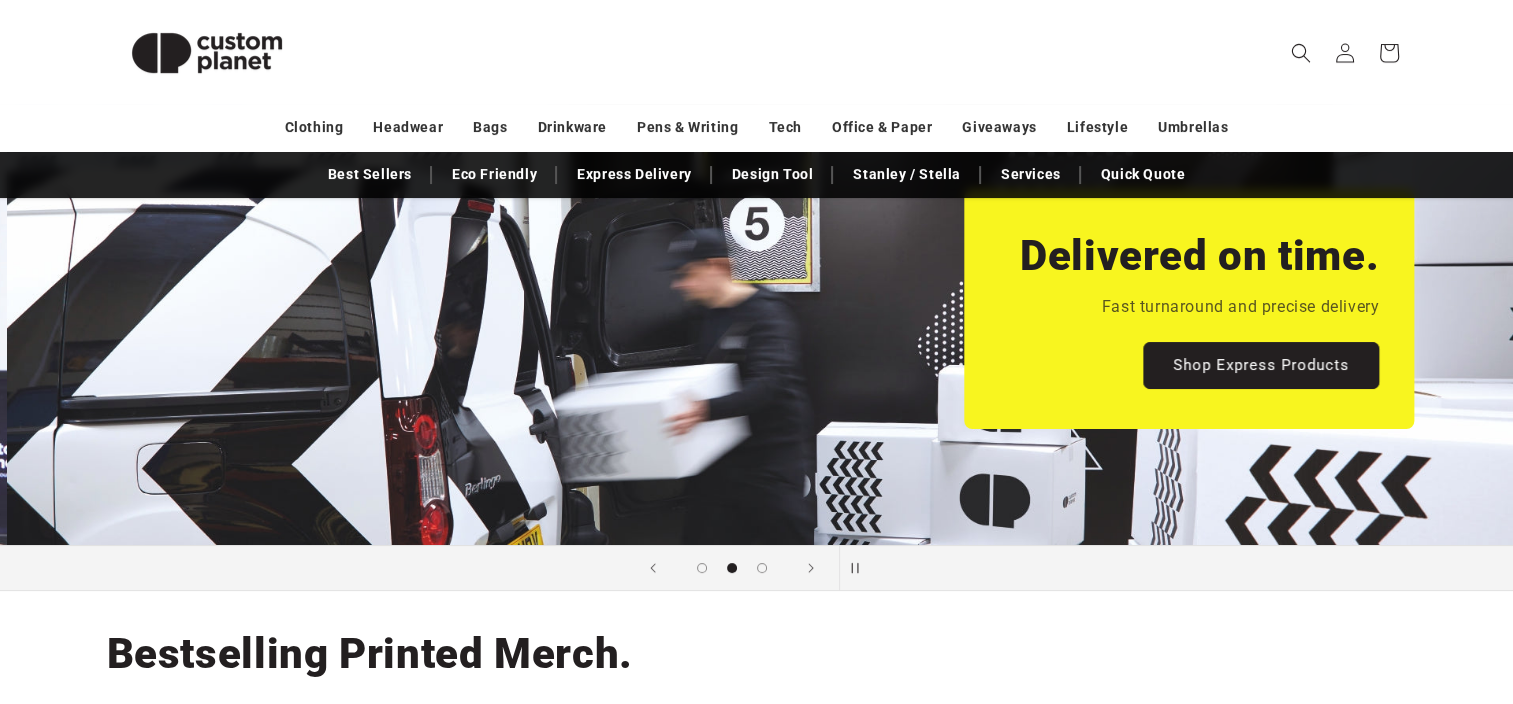 scroll, scrollTop: 0, scrollLeft: 1512, axis: horizontal 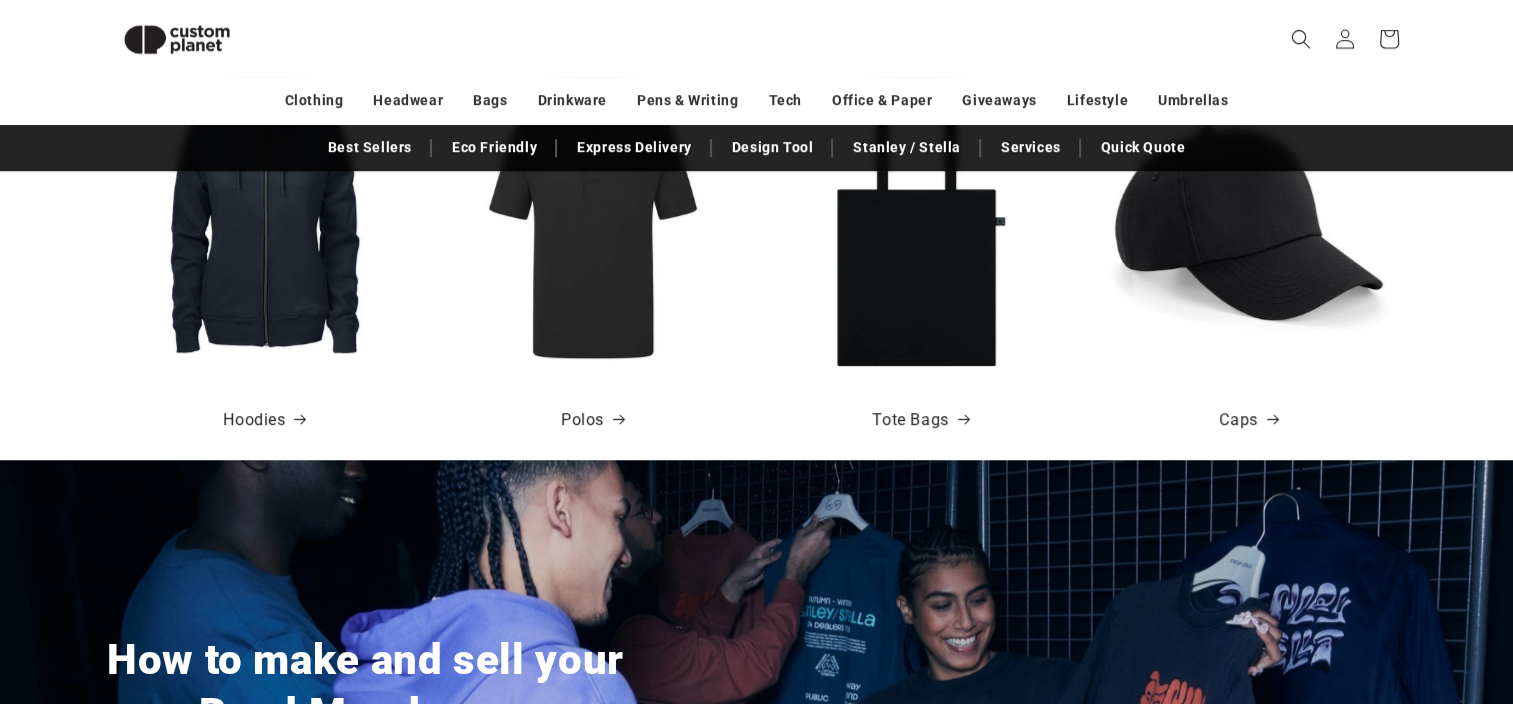 click at bounding box center (265, 223) 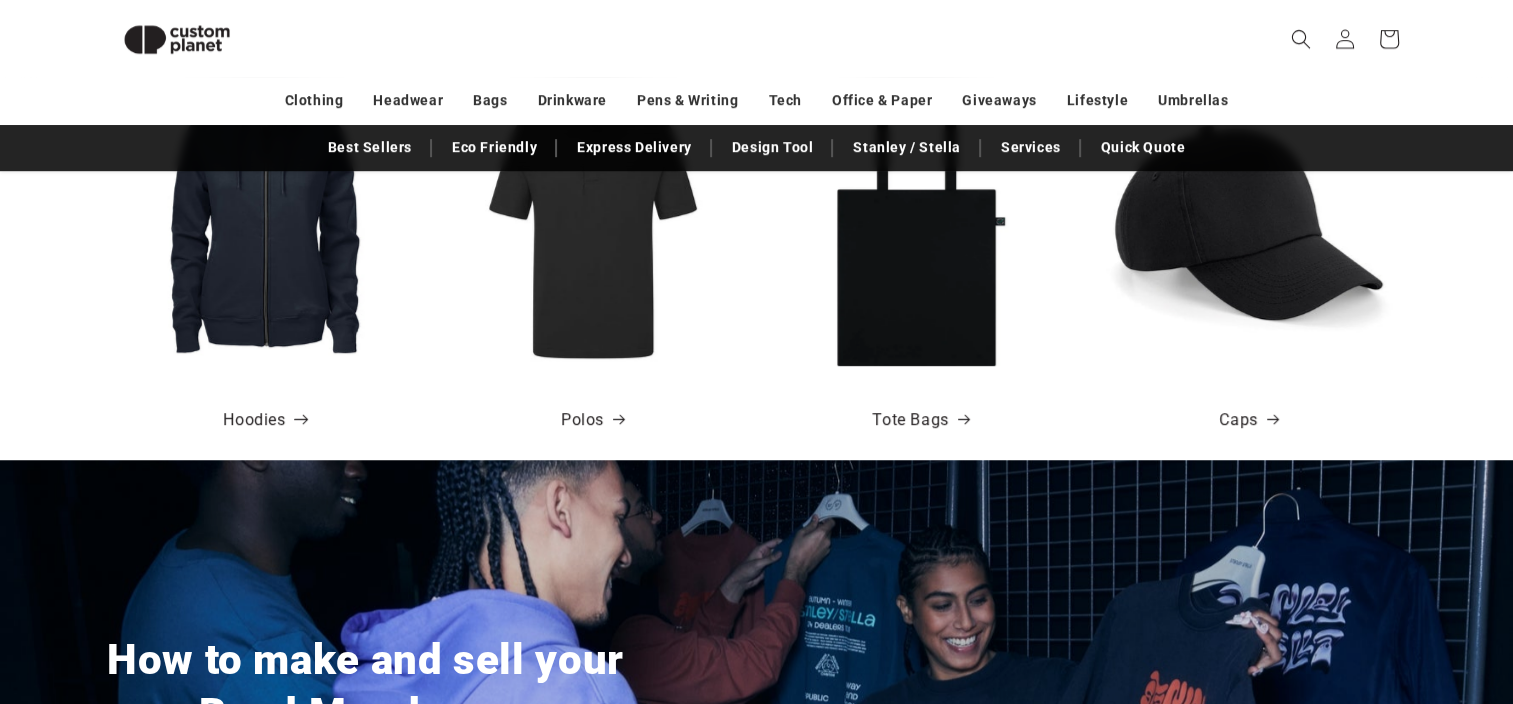 click at bounding box center [296, 421] 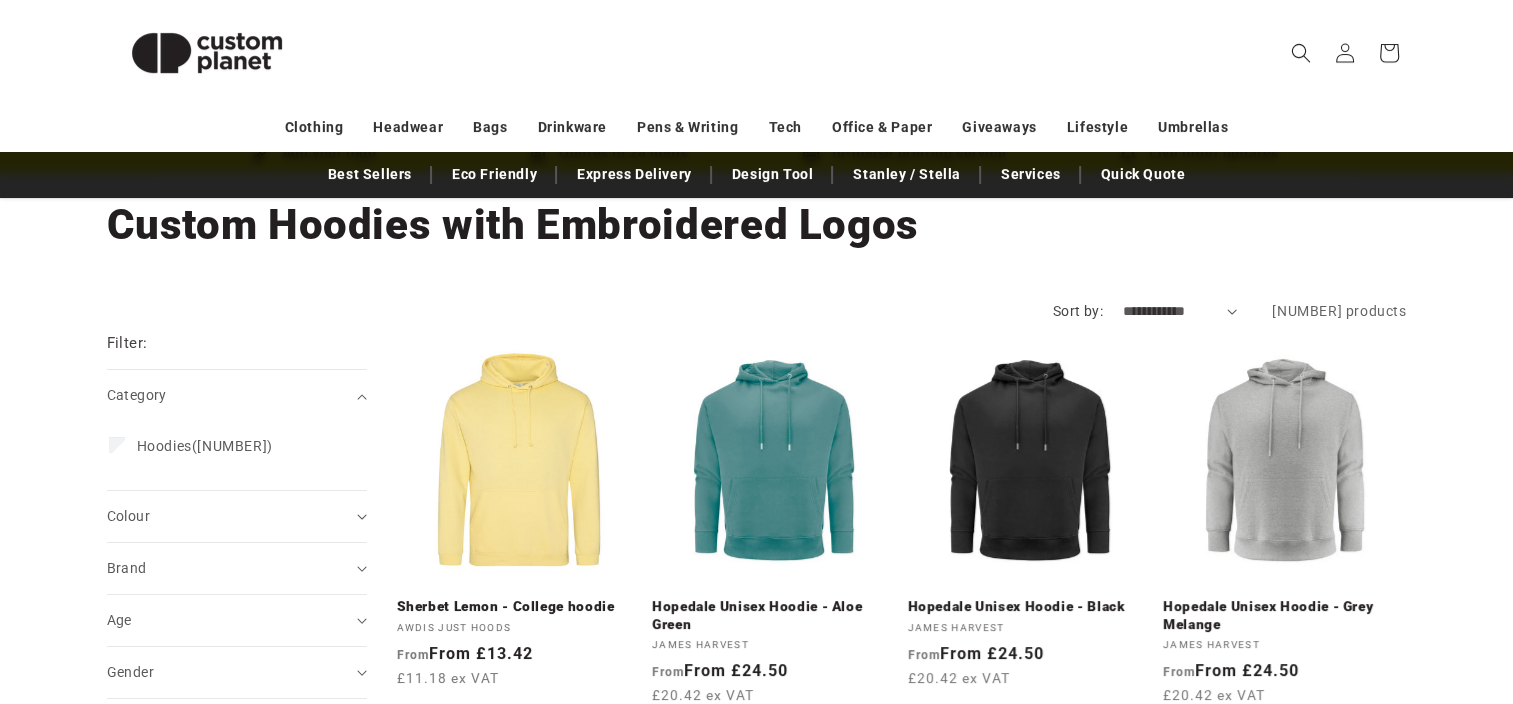 scroll, scrollTop: 100, scrollLeft: 0, axis: vertical 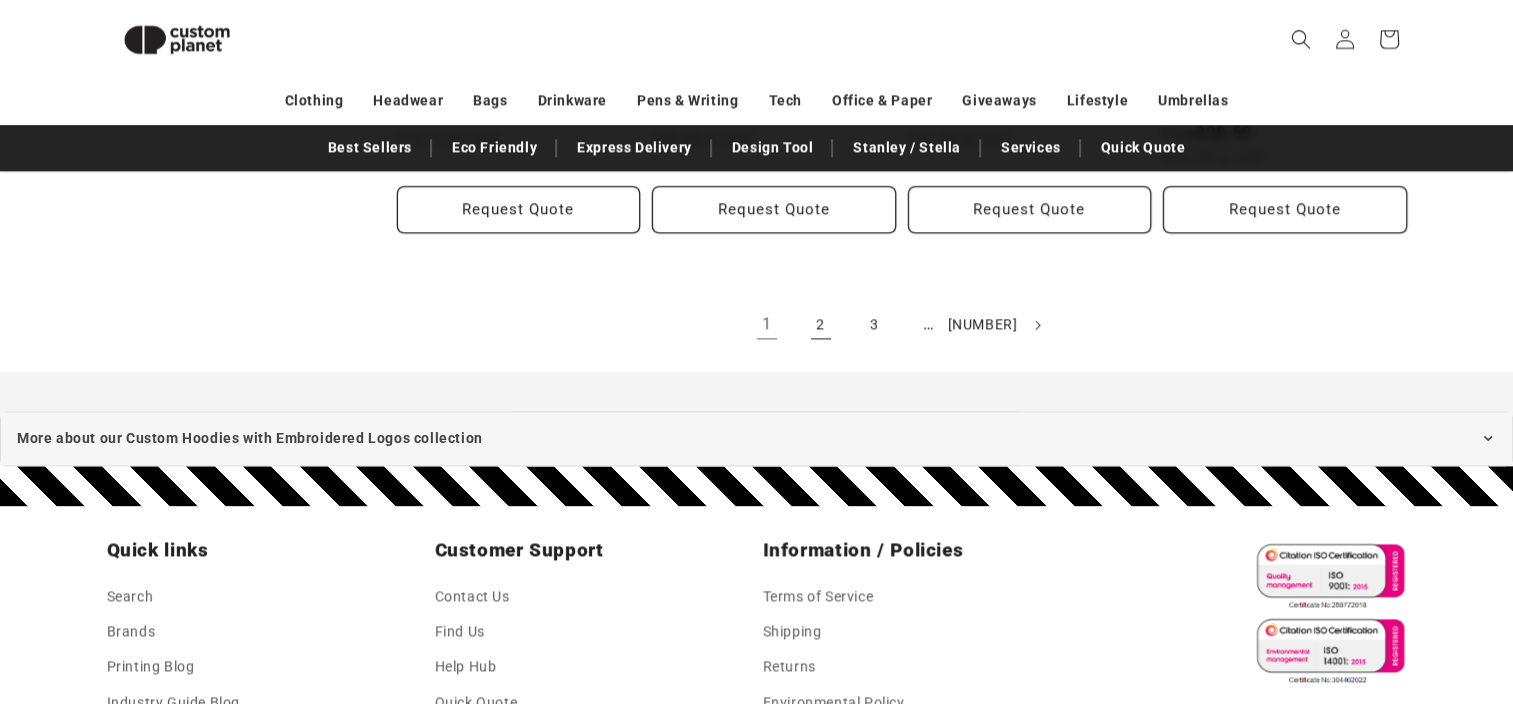 click on "2" at bounding box center [821, 325] 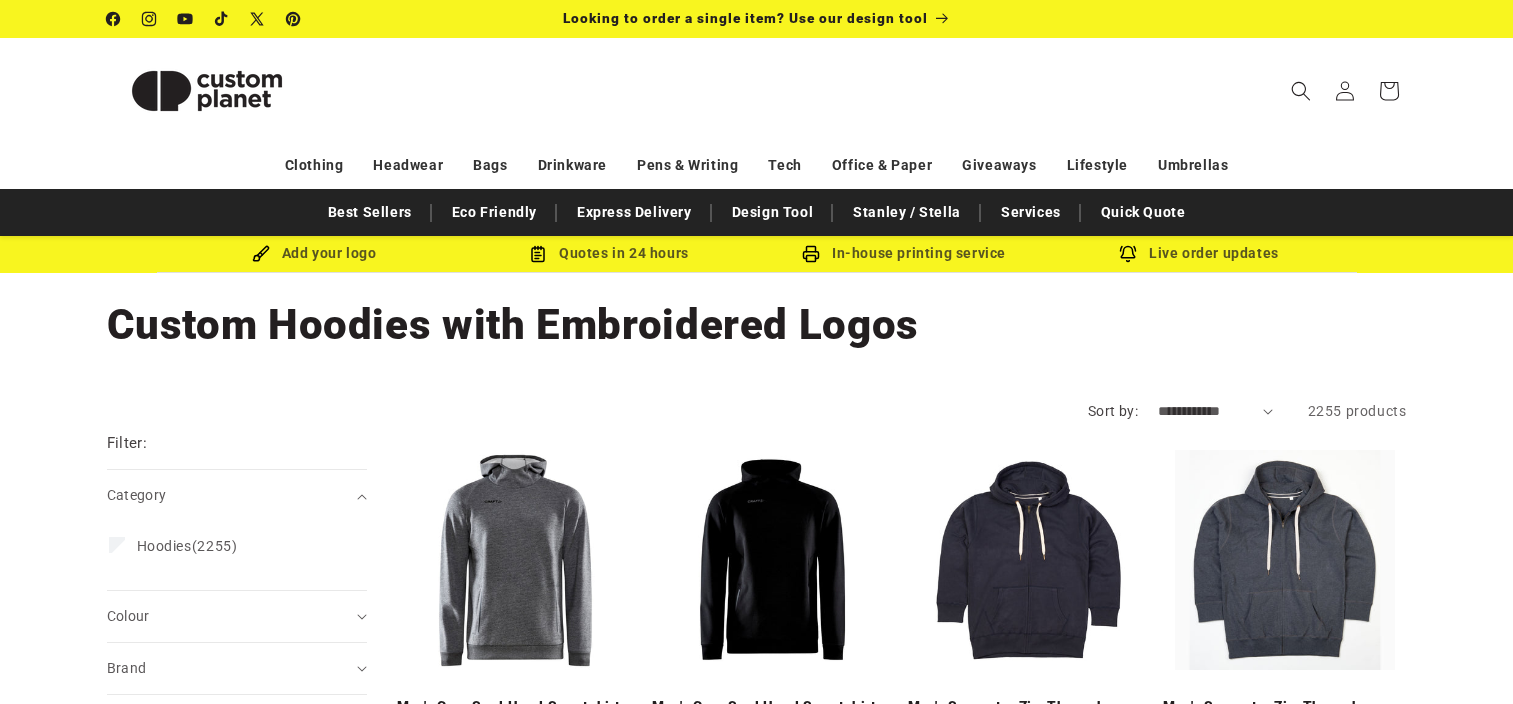 scroll, scrollTop: 0, scrollLeft: 0, axis: both 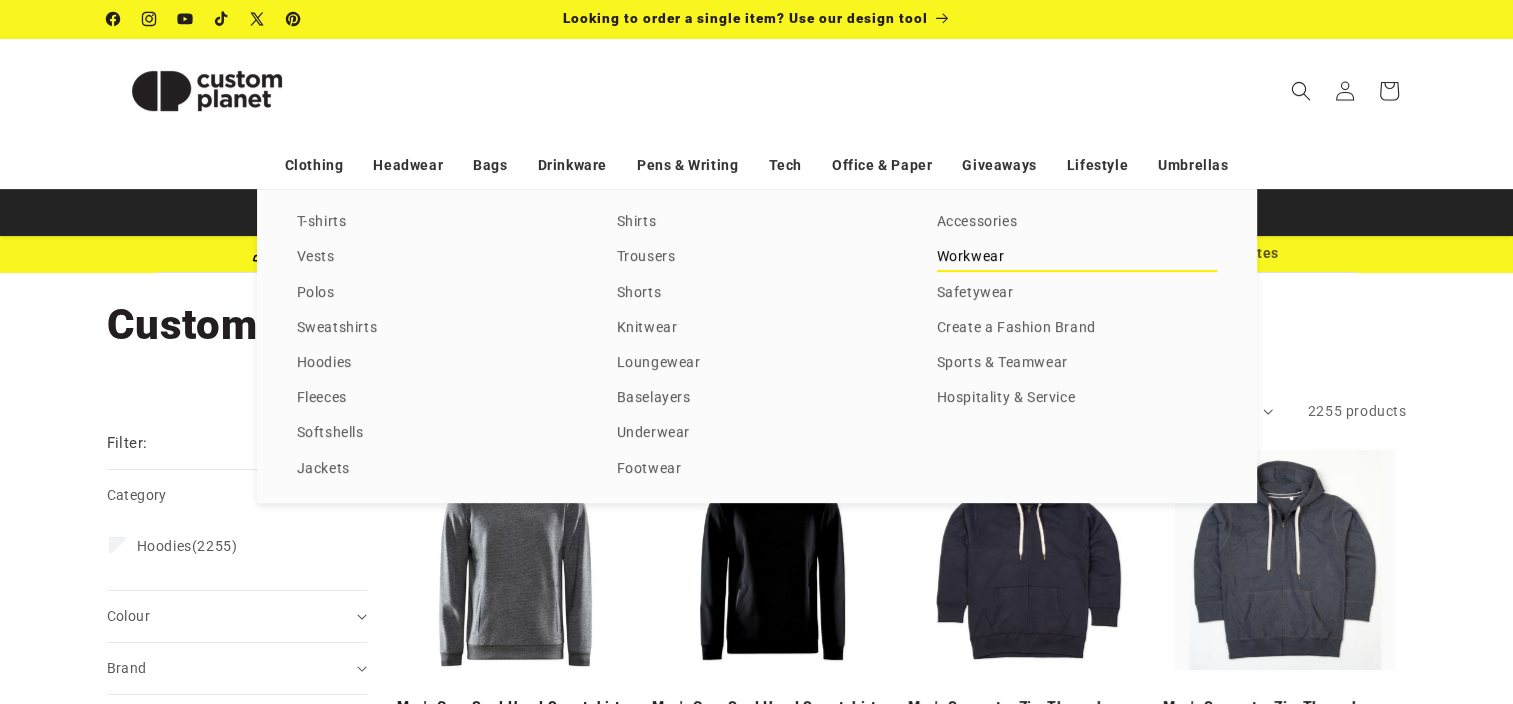 click on "Workwear" at bounding box center [1077, 257] 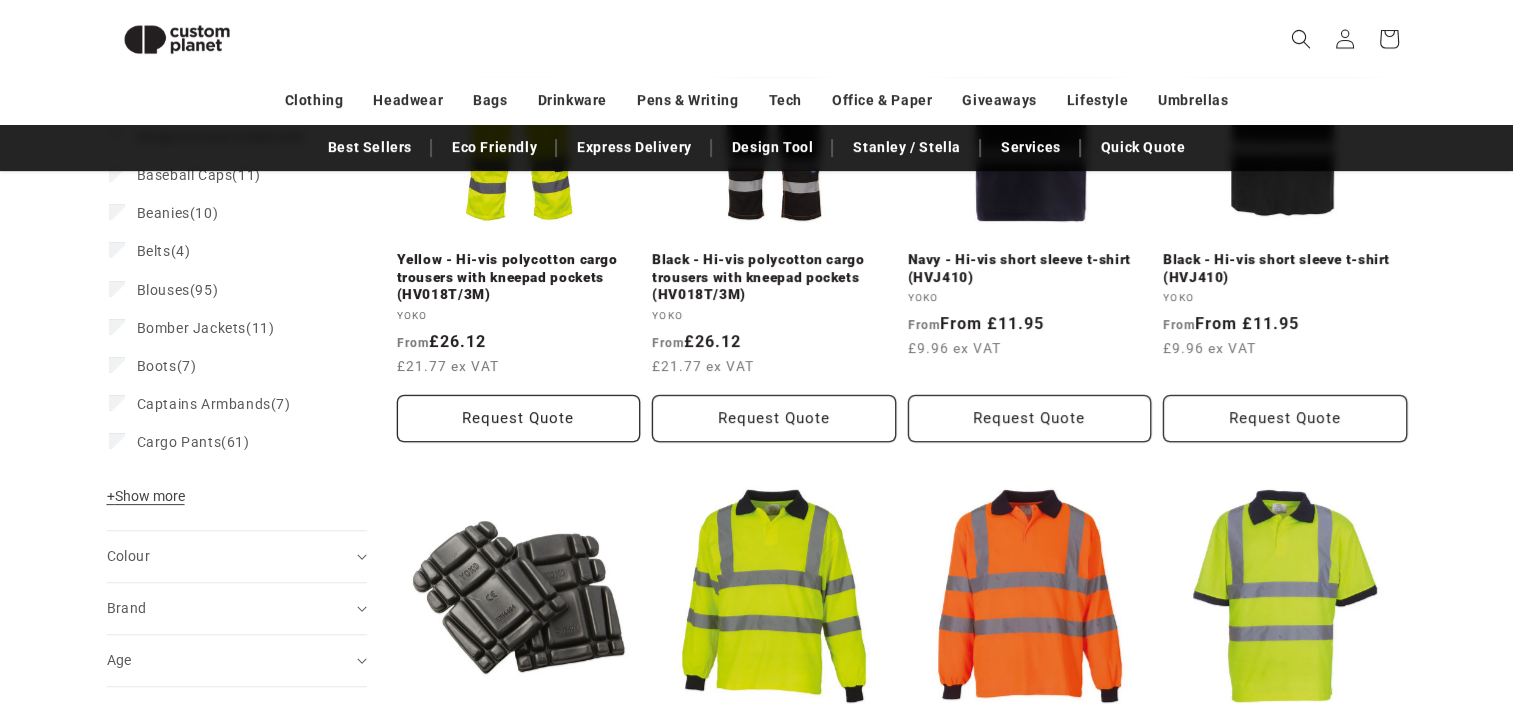 scroll, scrollTop: 72, scrollLeft: 0, axis: vertical 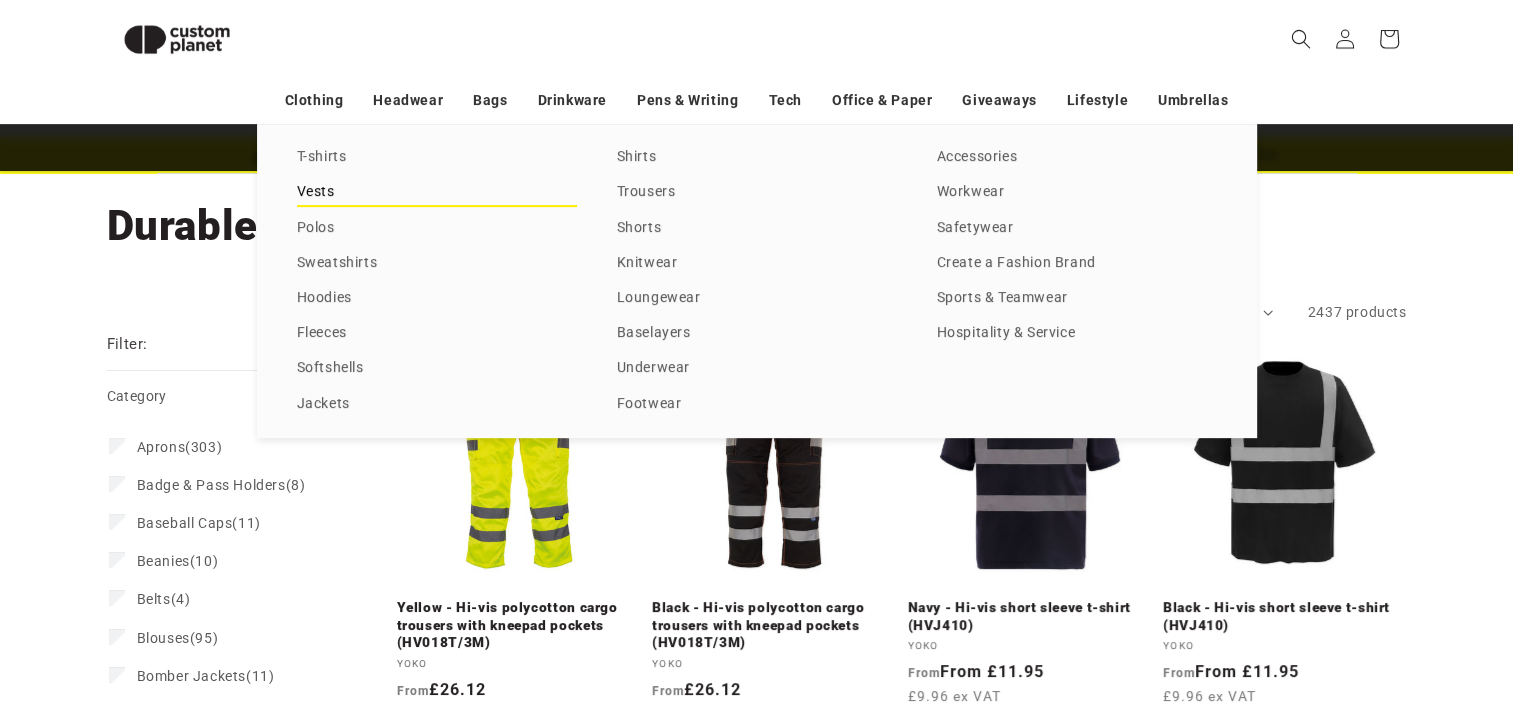 click on "Vests" at bounding box center (437, 192) 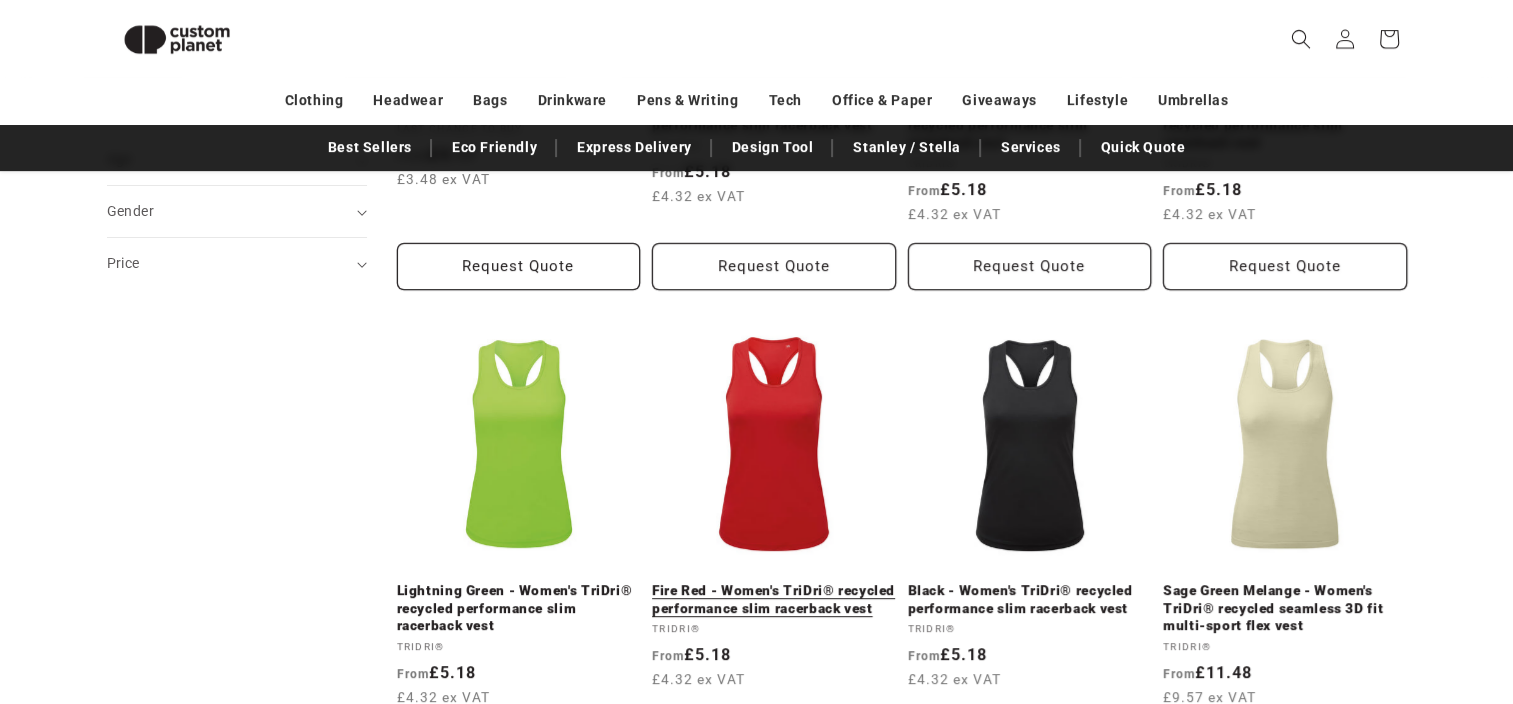 scroll, scrollTop: 0, scrollLeft: 0, axis: both 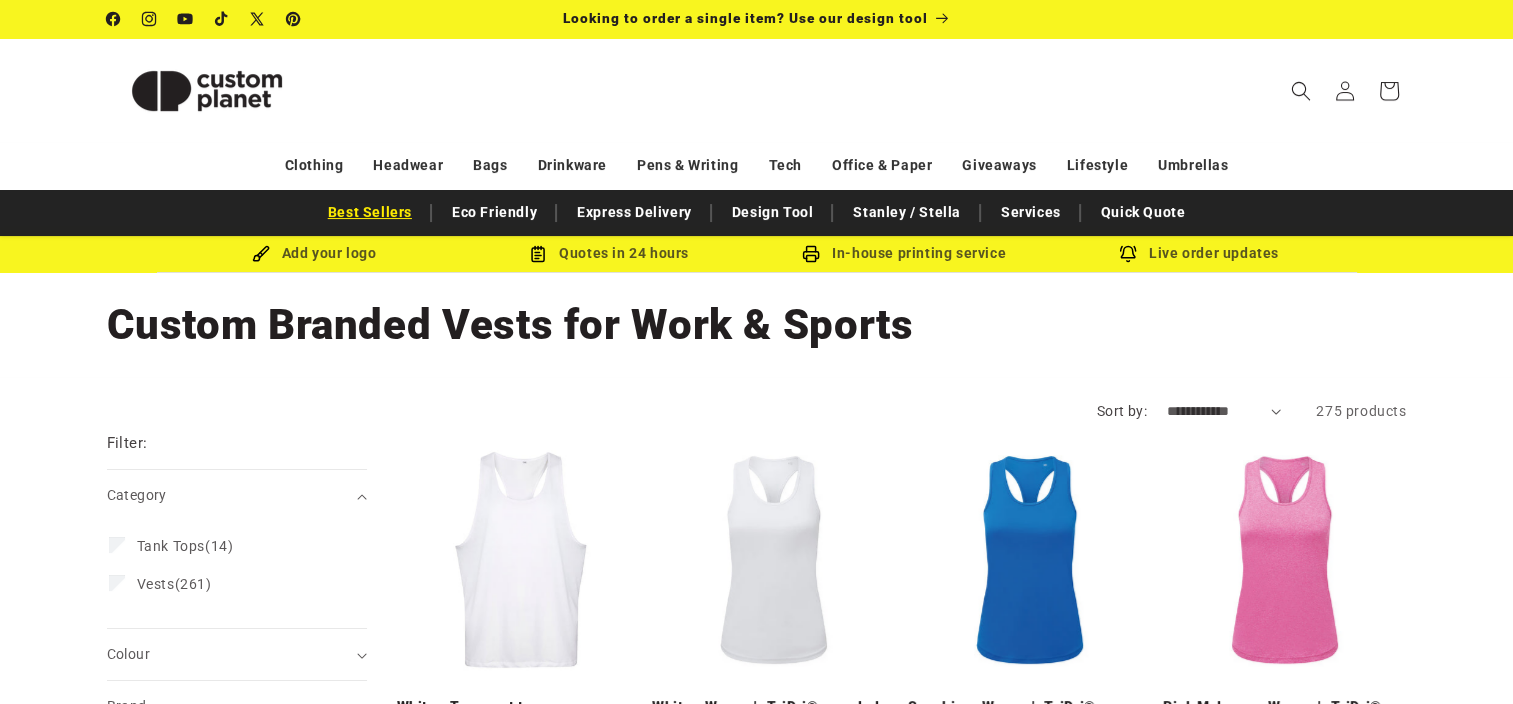 click on "Best Sellers" at bounding box center (370, 212) 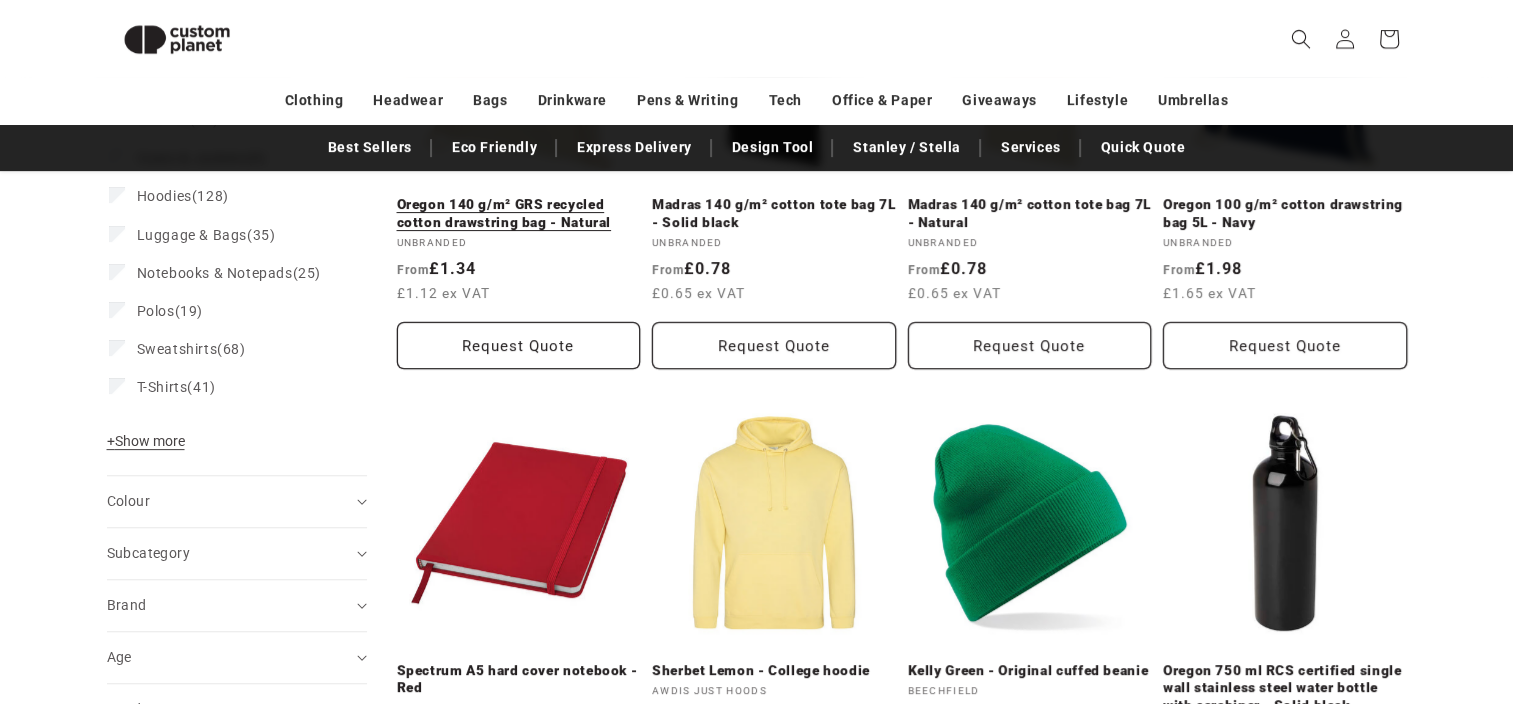 scroll, scrollTop: 657, scrollLeft: 0, axis: vertical 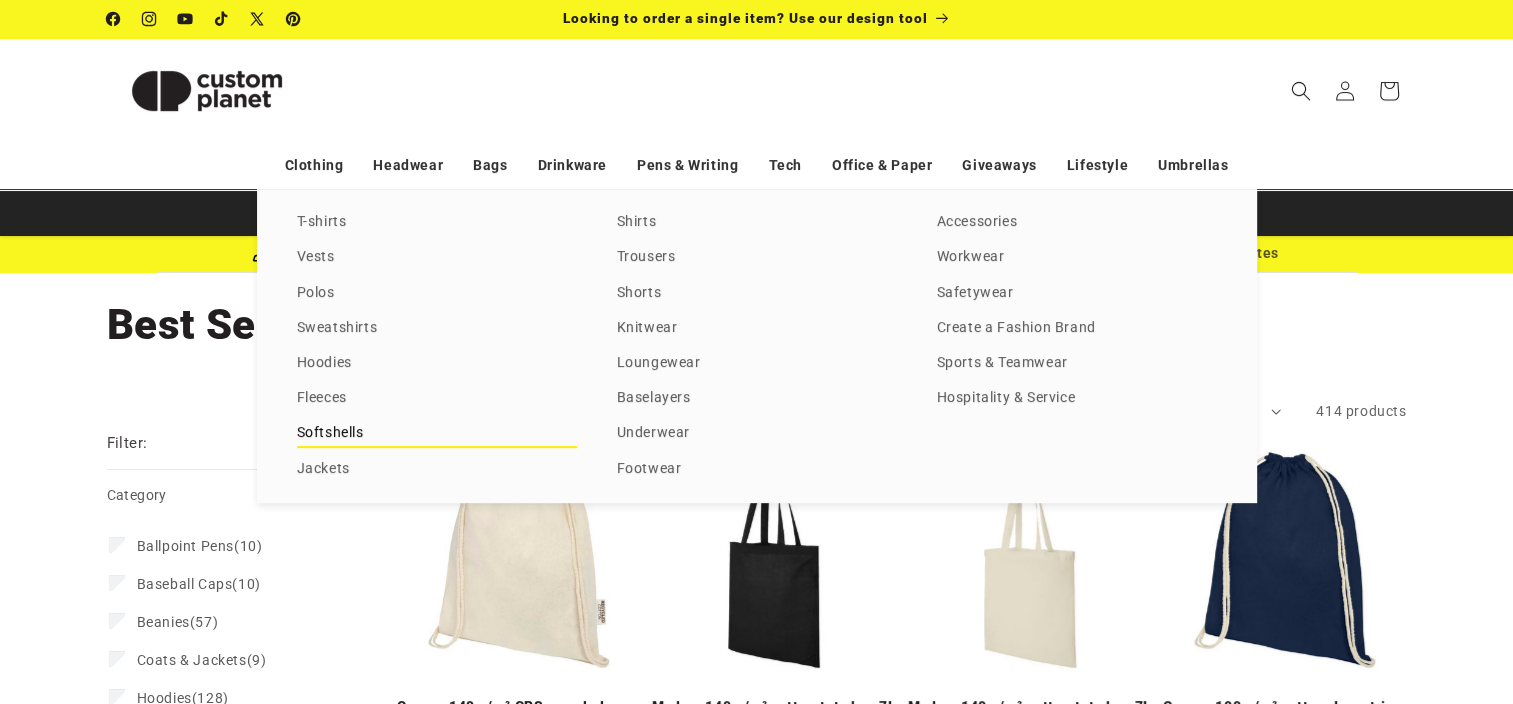 click on "Softshells" at bounding box center [437, 433] 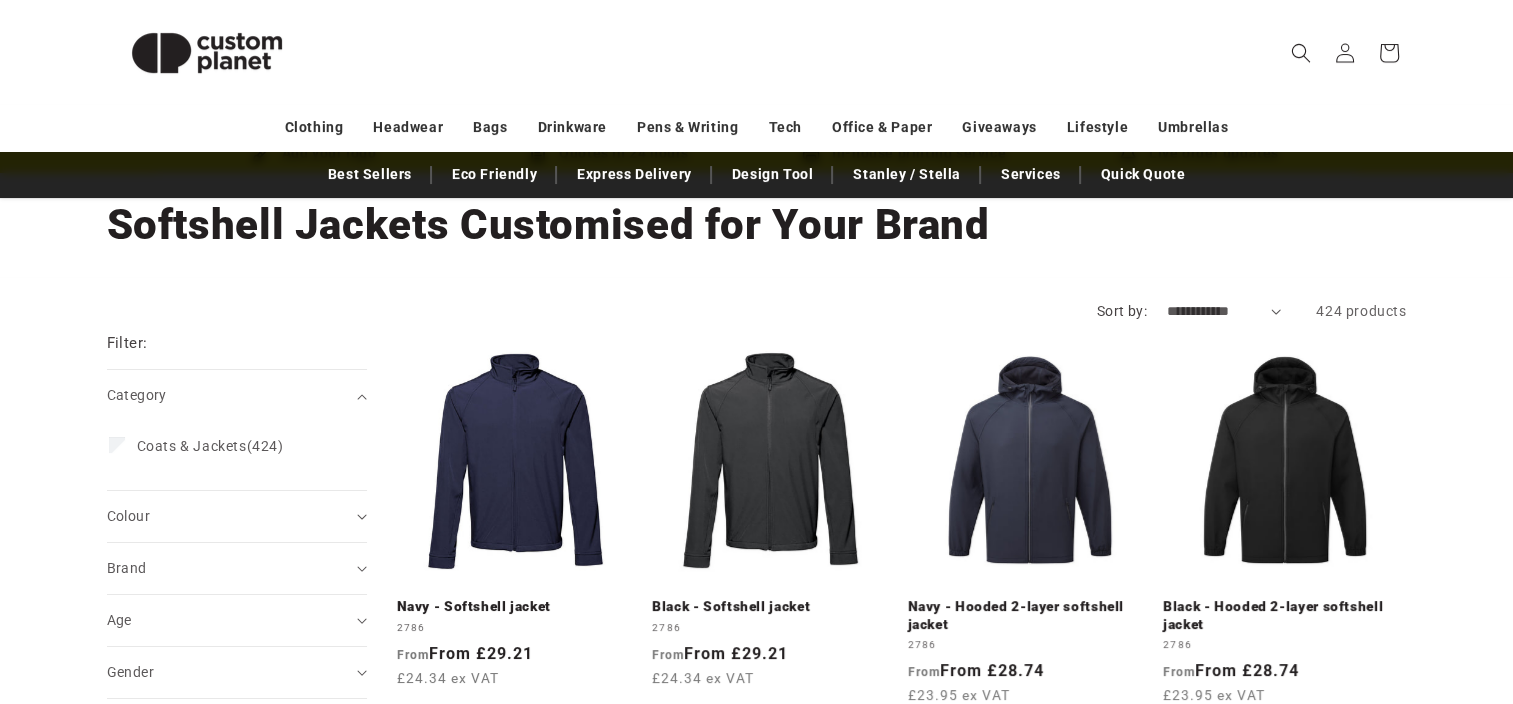 scroll, scrollTop: 100, scrollLeft: 0, axis: vertical 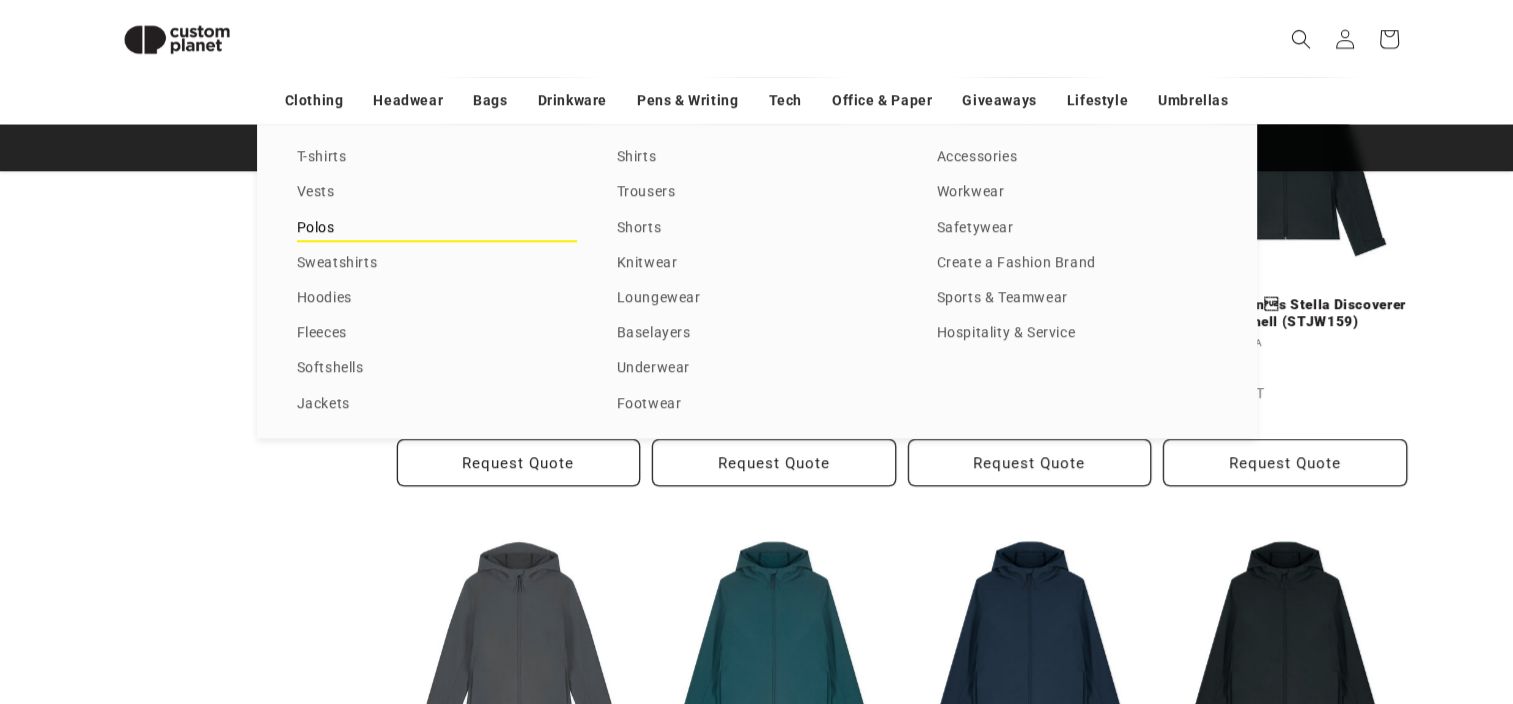click on "Polos" at bounding box center [437, 228] 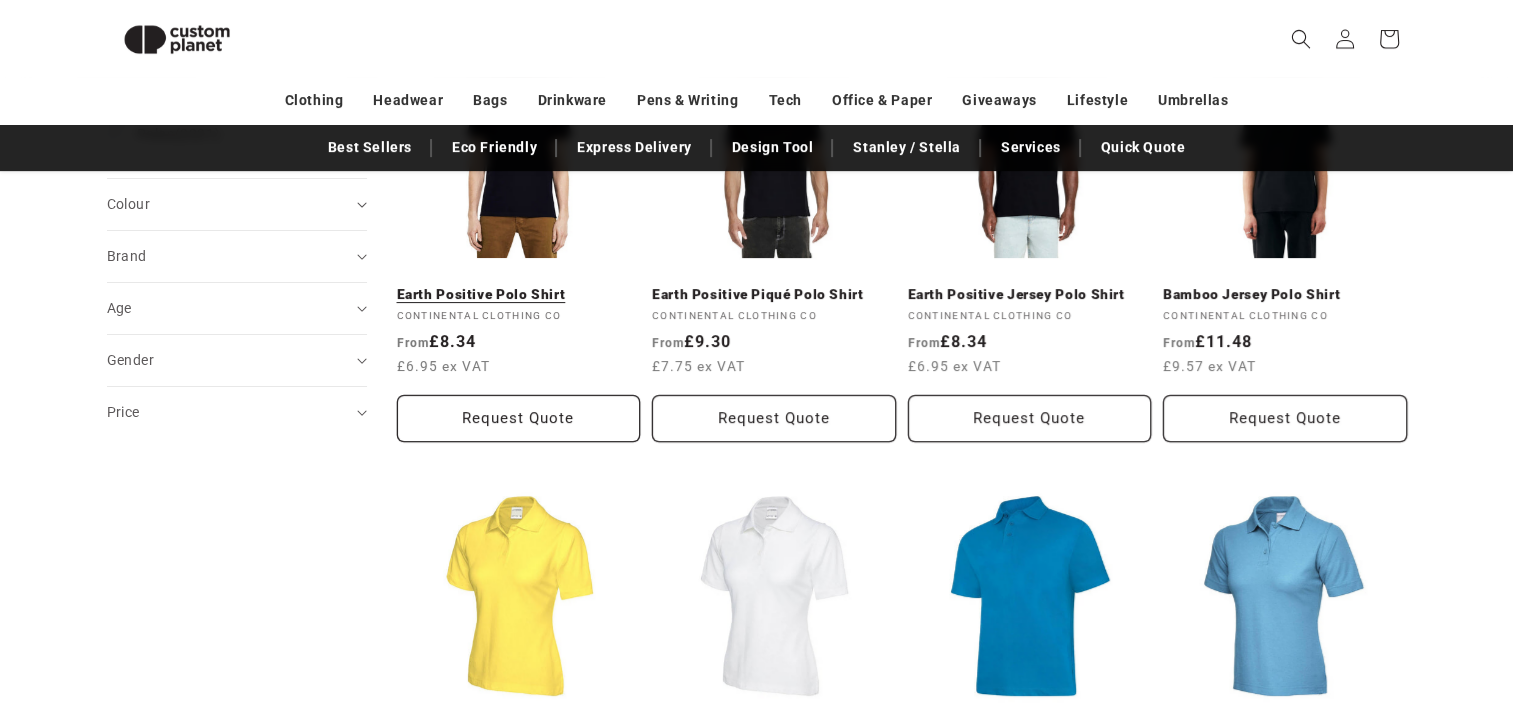 scroll, scrollTop: 372, scrollLeft: 0, axis: vertical 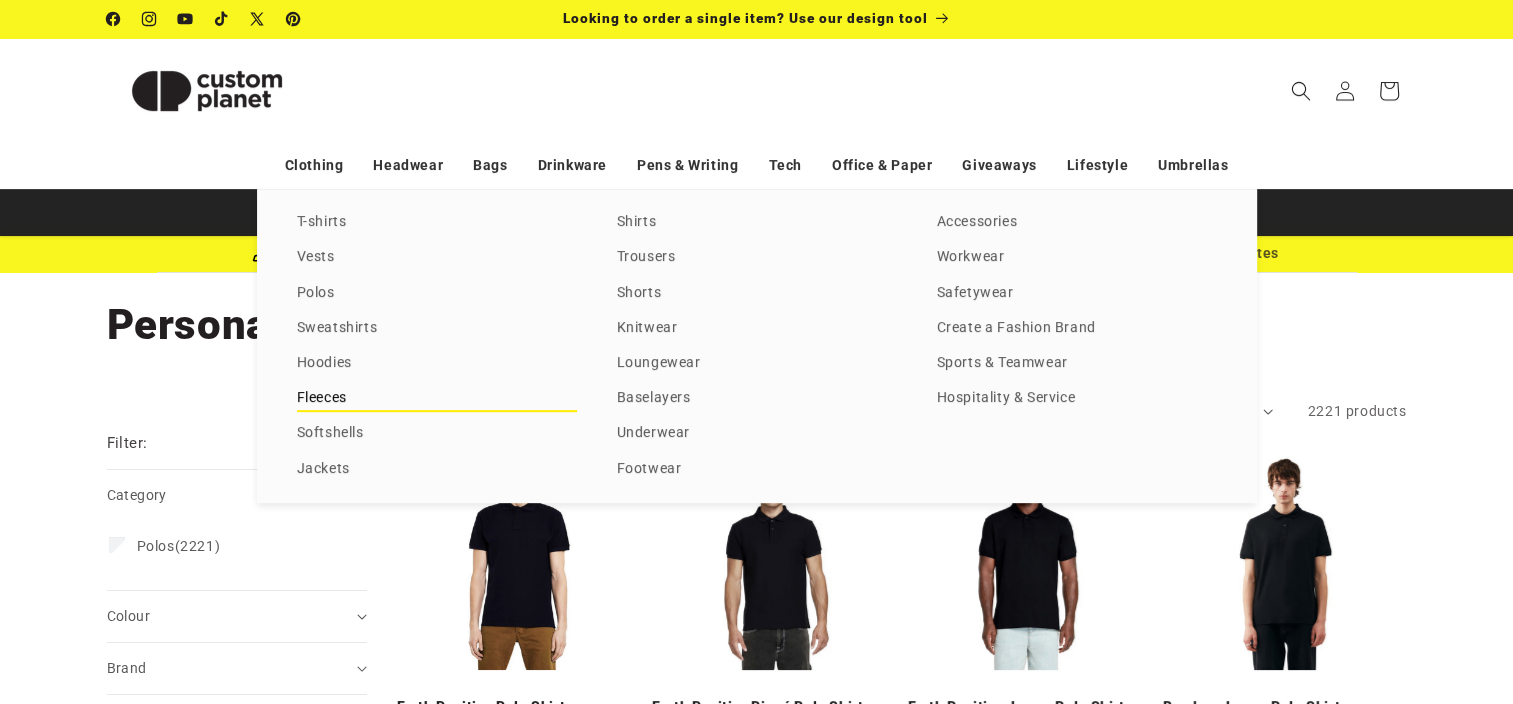 click on "Fleeces" at bounding box center [437, 398] 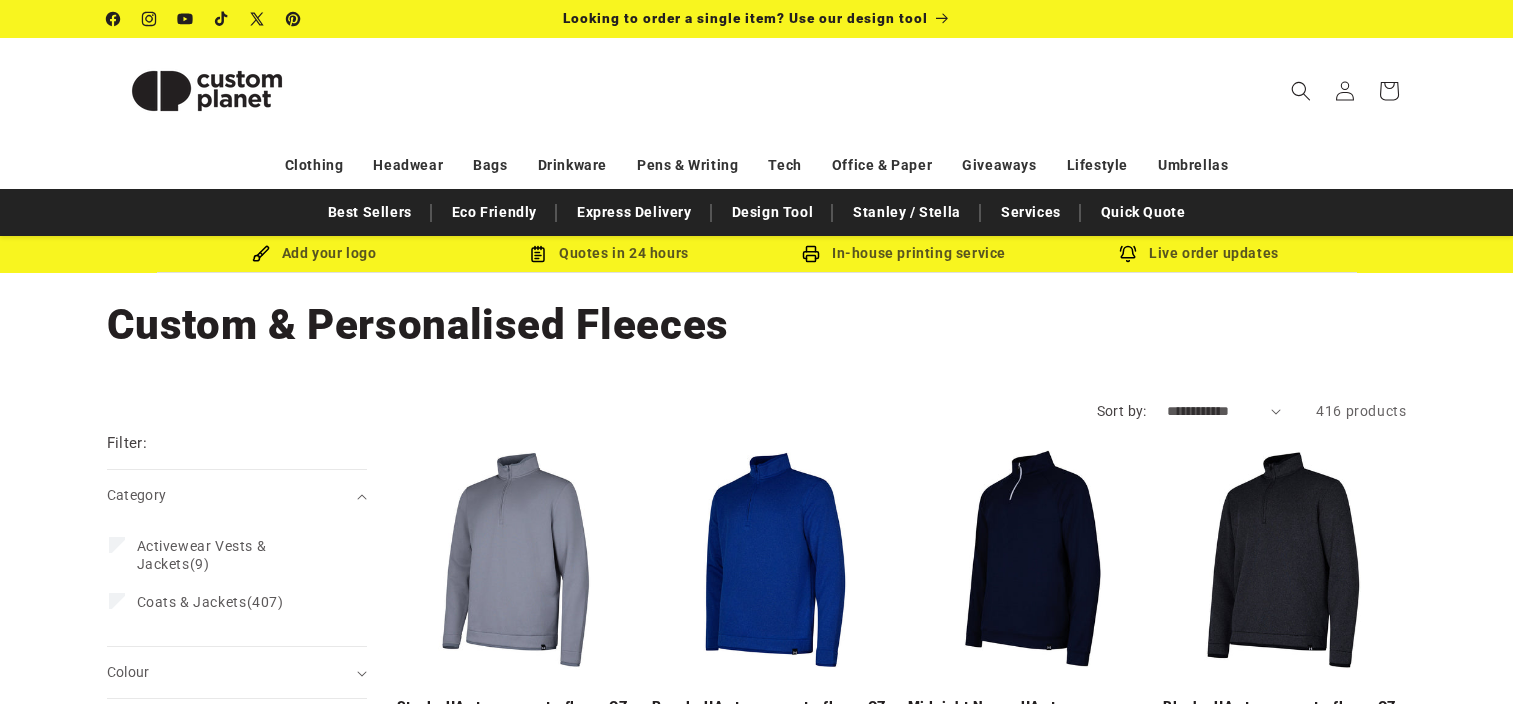 scroll, scrollTop: 200, scrollLeft: 0, axis: vertical 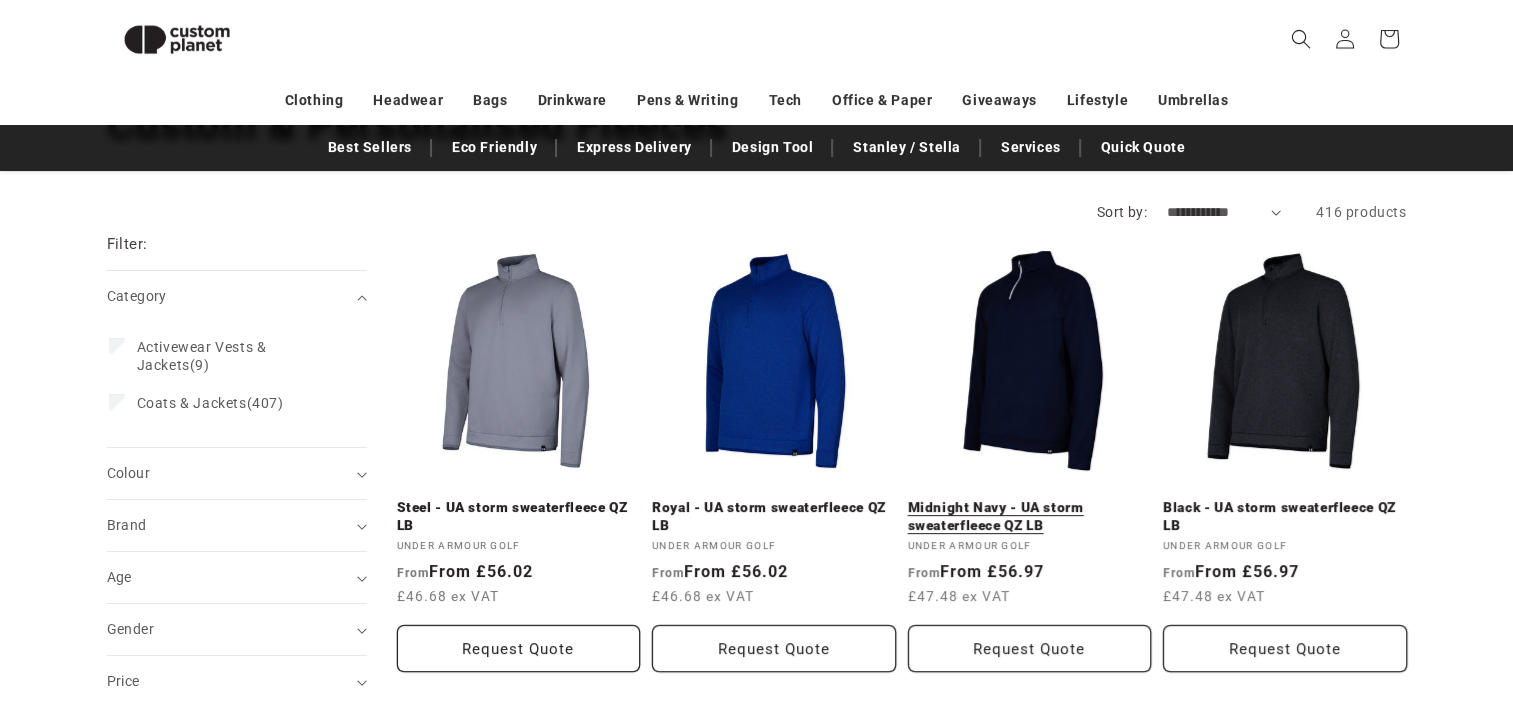 click on "Midnight Navy - UA storm sweaterfleece QZ LB" at bounding box center (1030, 516) 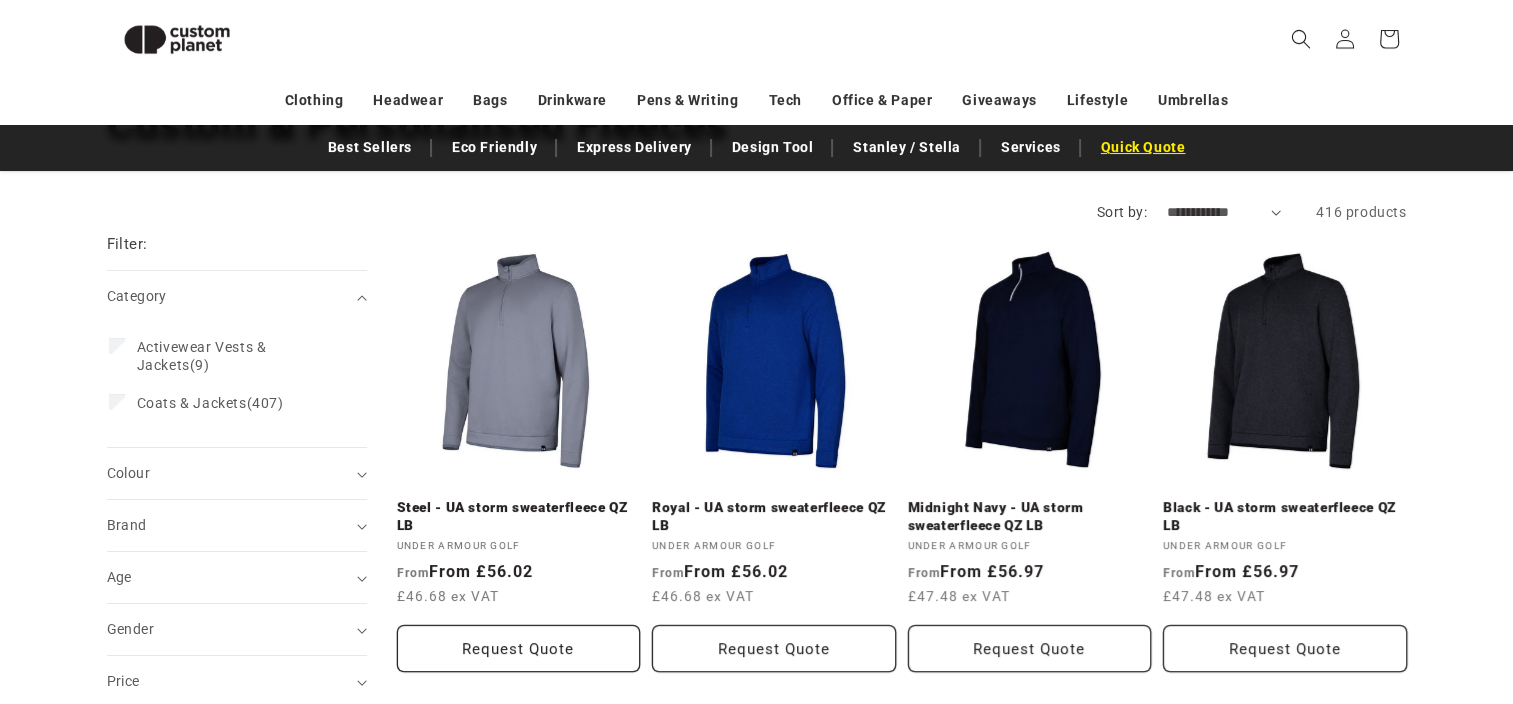 click on "Quick Quote" at bounding box center (1143, 147) 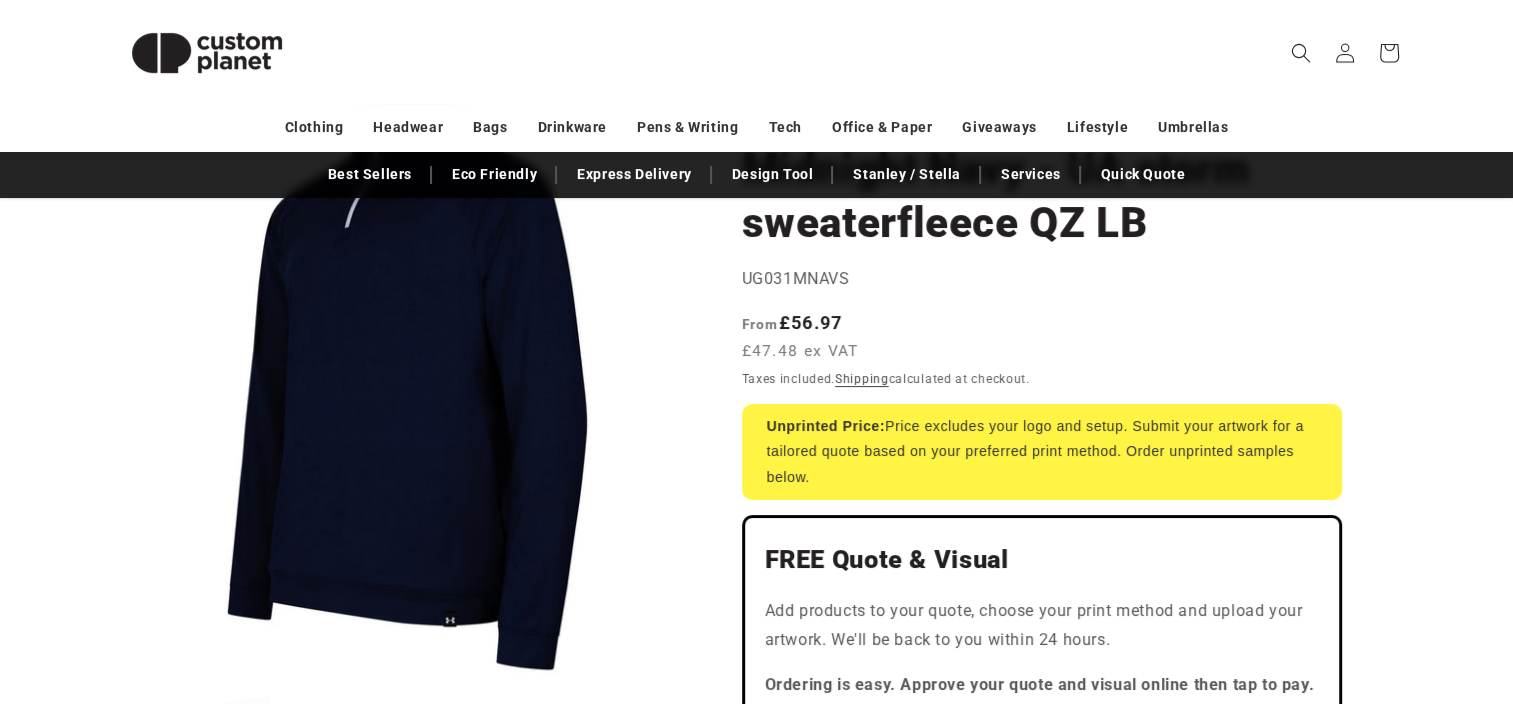 scroll, scrollTop: 0, scrollLeft: 0, axis: both 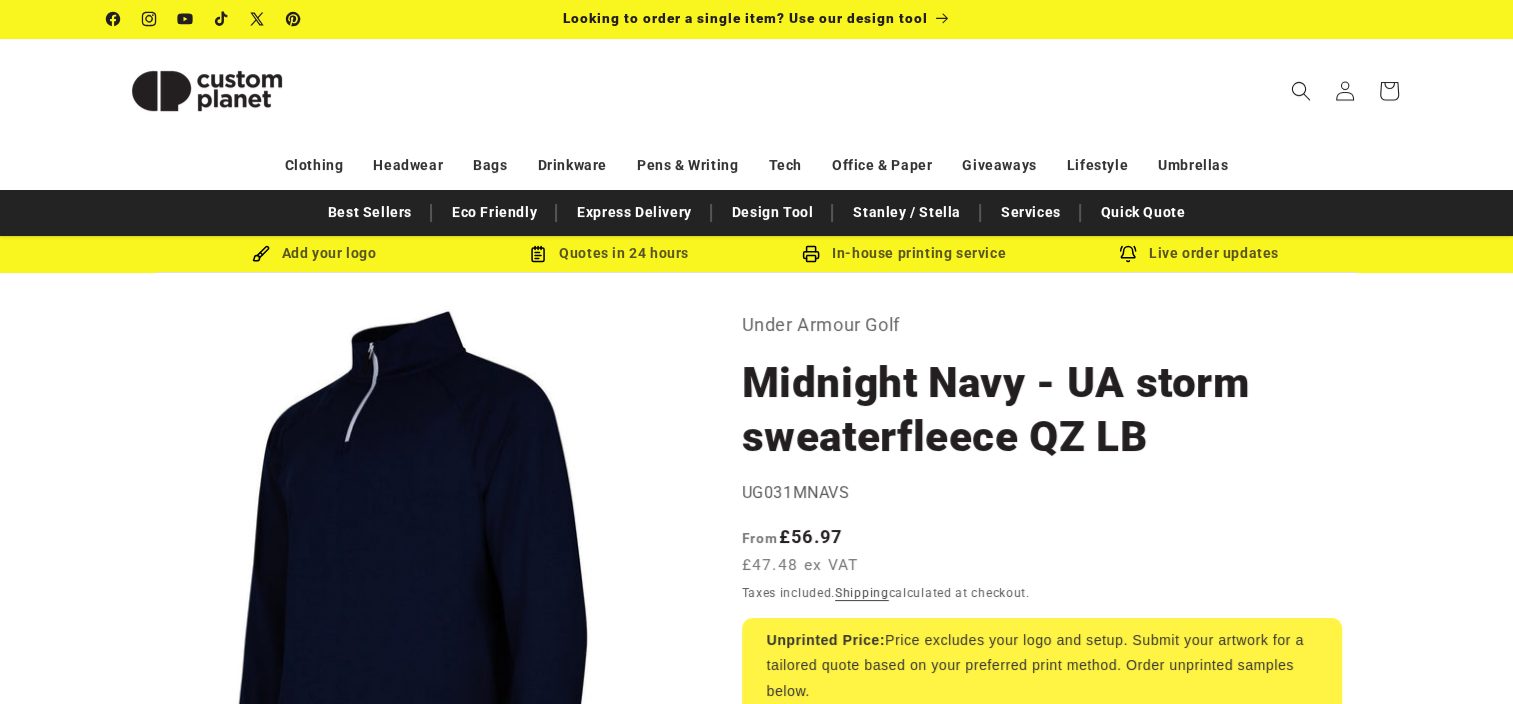 click on "Open media 1 in modal" at bounding box center (107, 894) 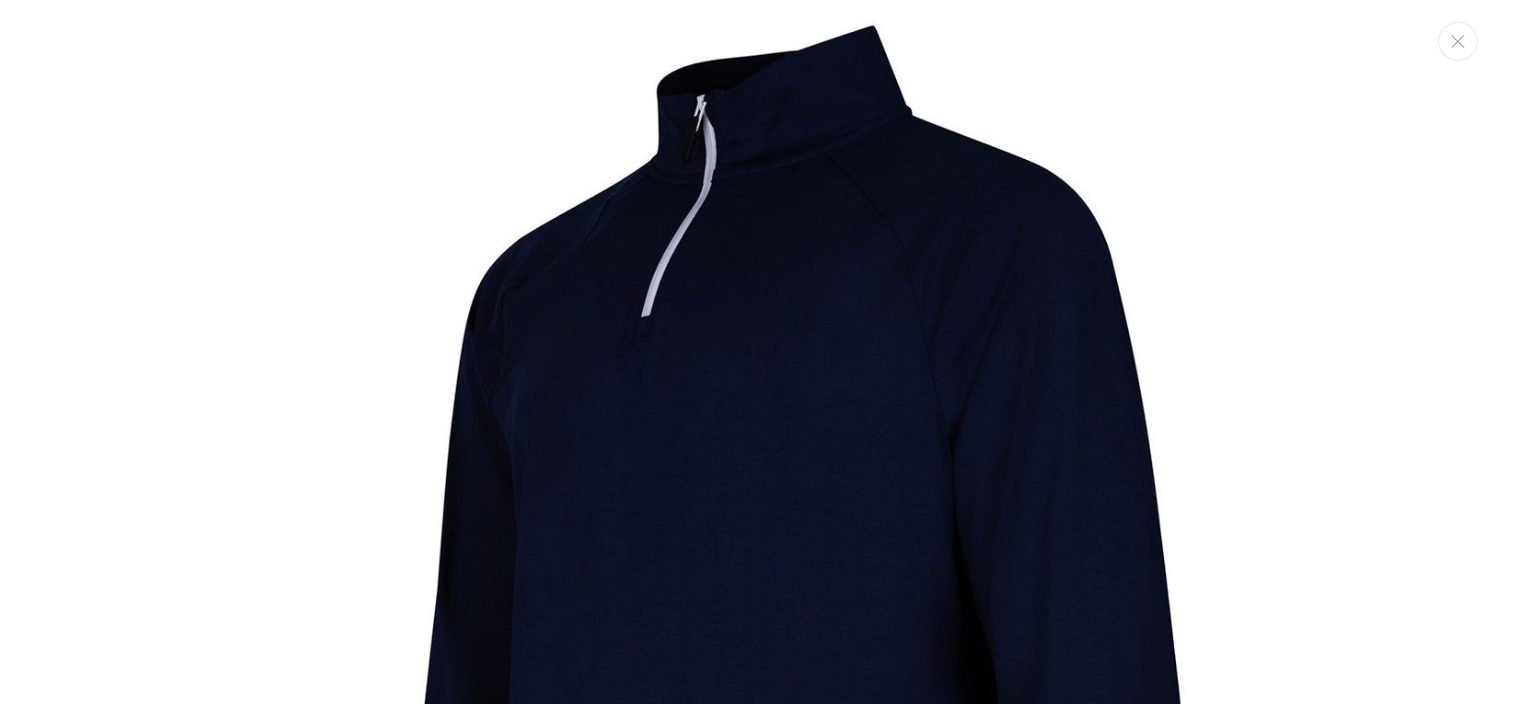 scroll, scrollTop: 20, scrollLeft: 0, axis: vertical 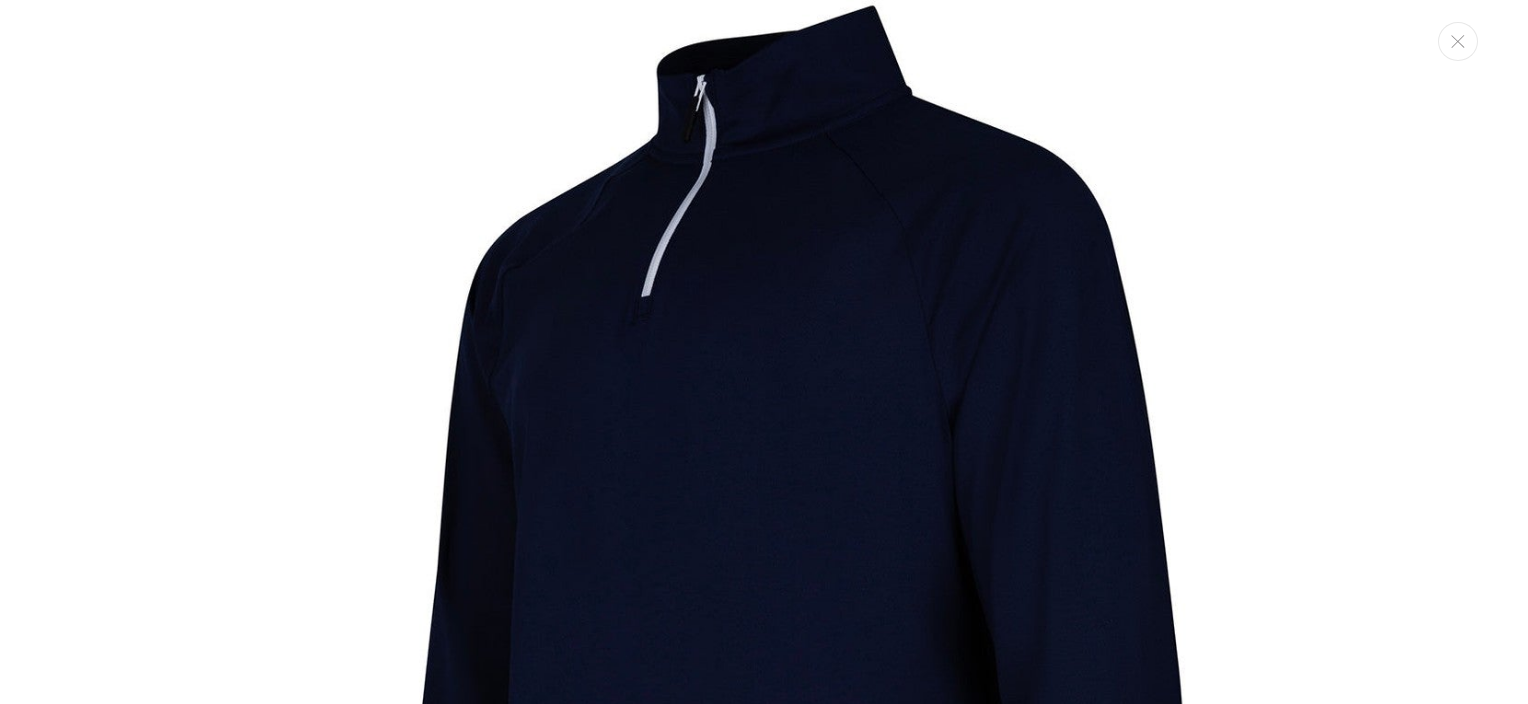 click at bounding box center [764, 654] 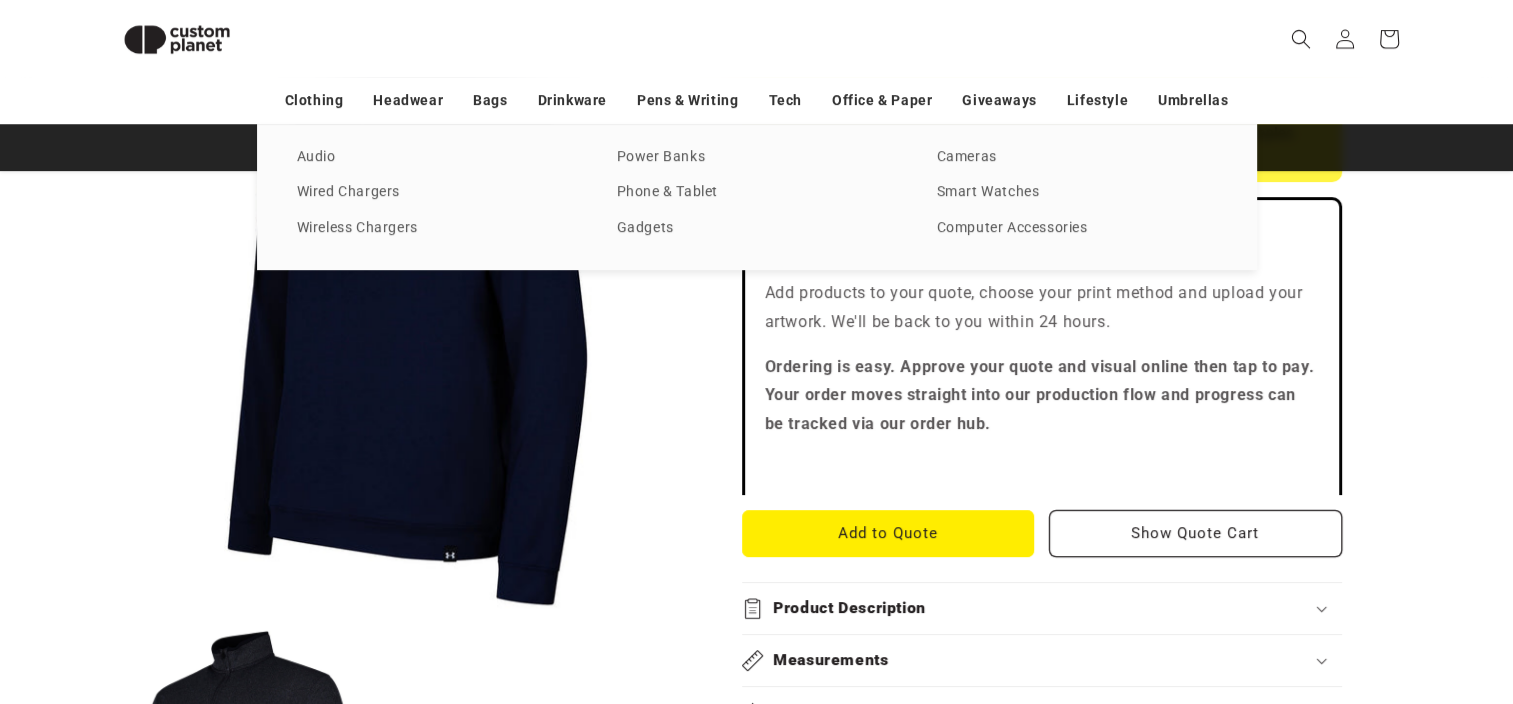 scroll, scrollTop: 514, scrollLeft: 0, axis: vertical 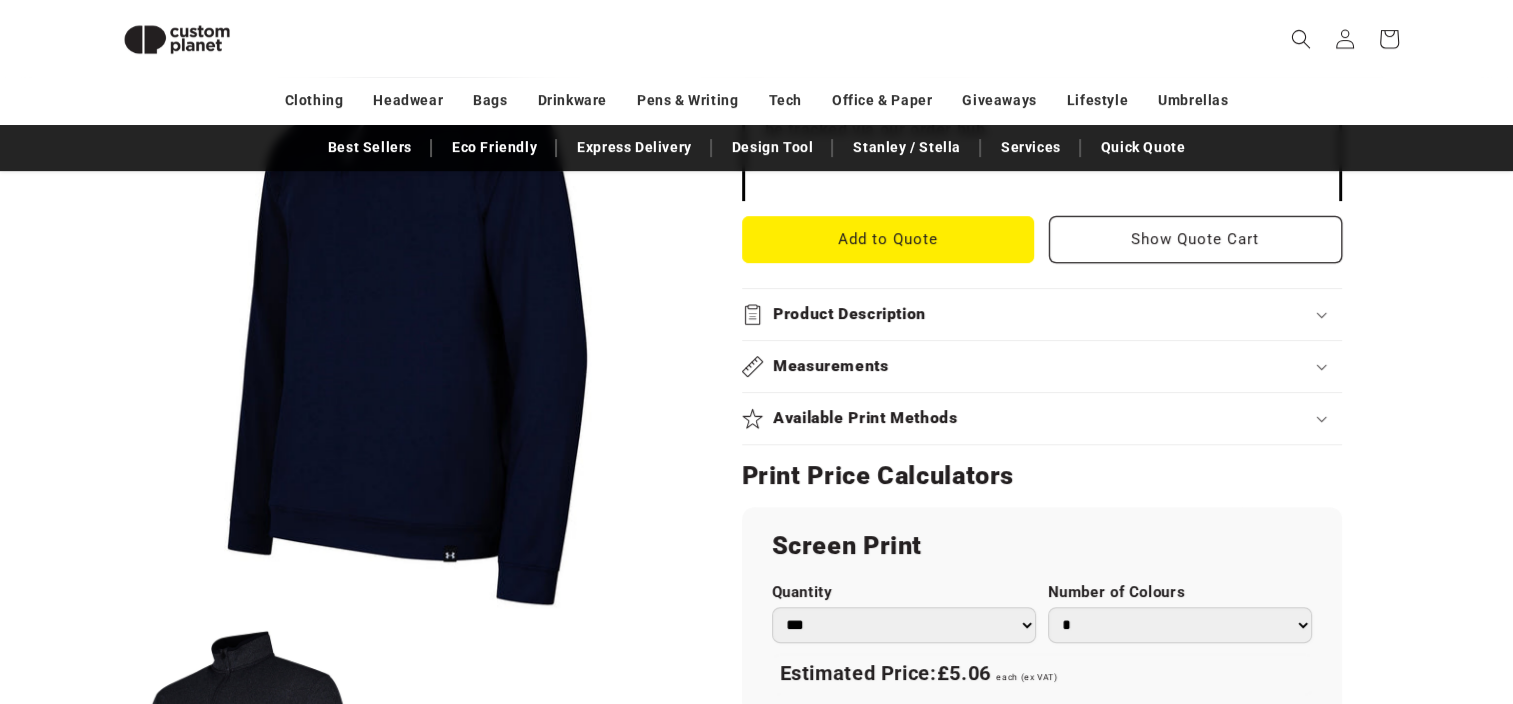 click on "Available Print Methods" at bounding box center [865, 418] 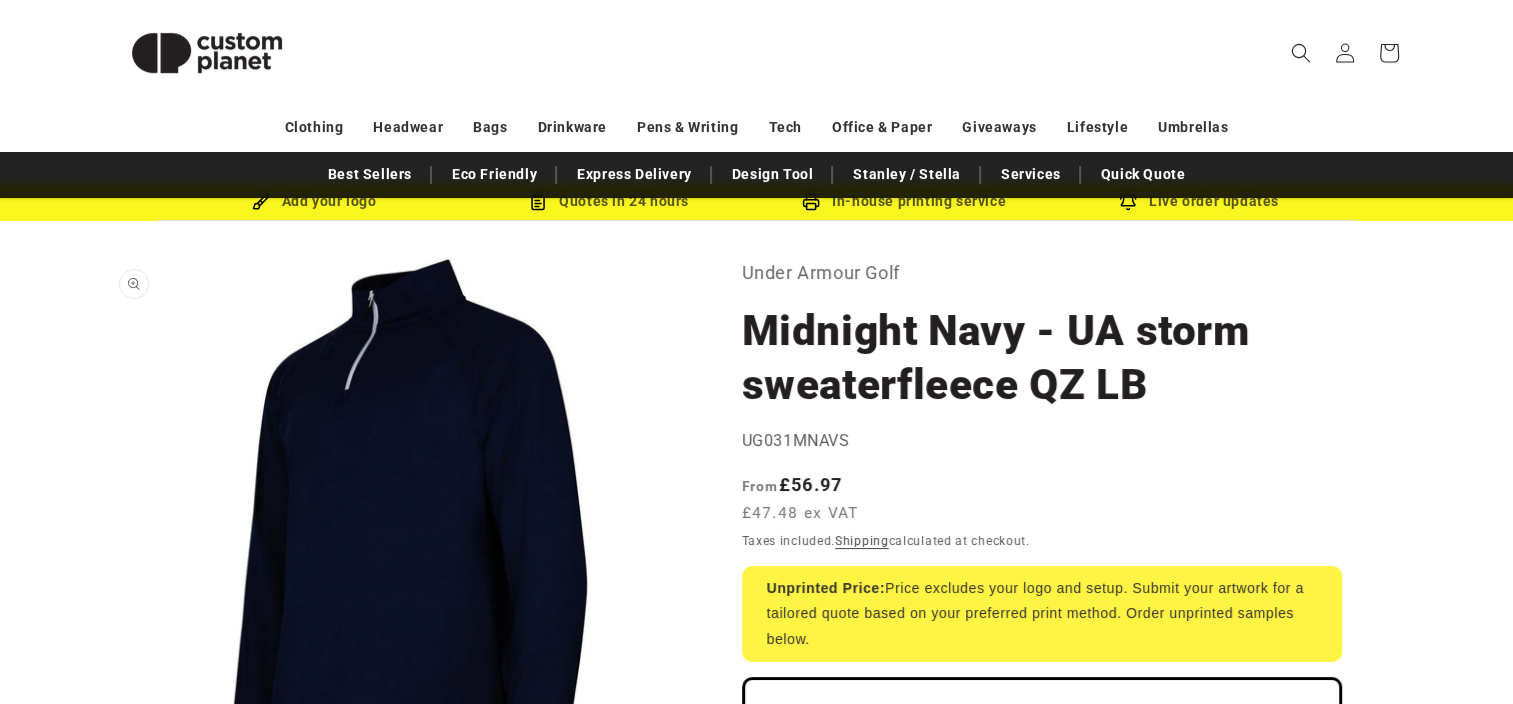 scroll, scrollTop: 0, scrollLeft: 0, axis: both 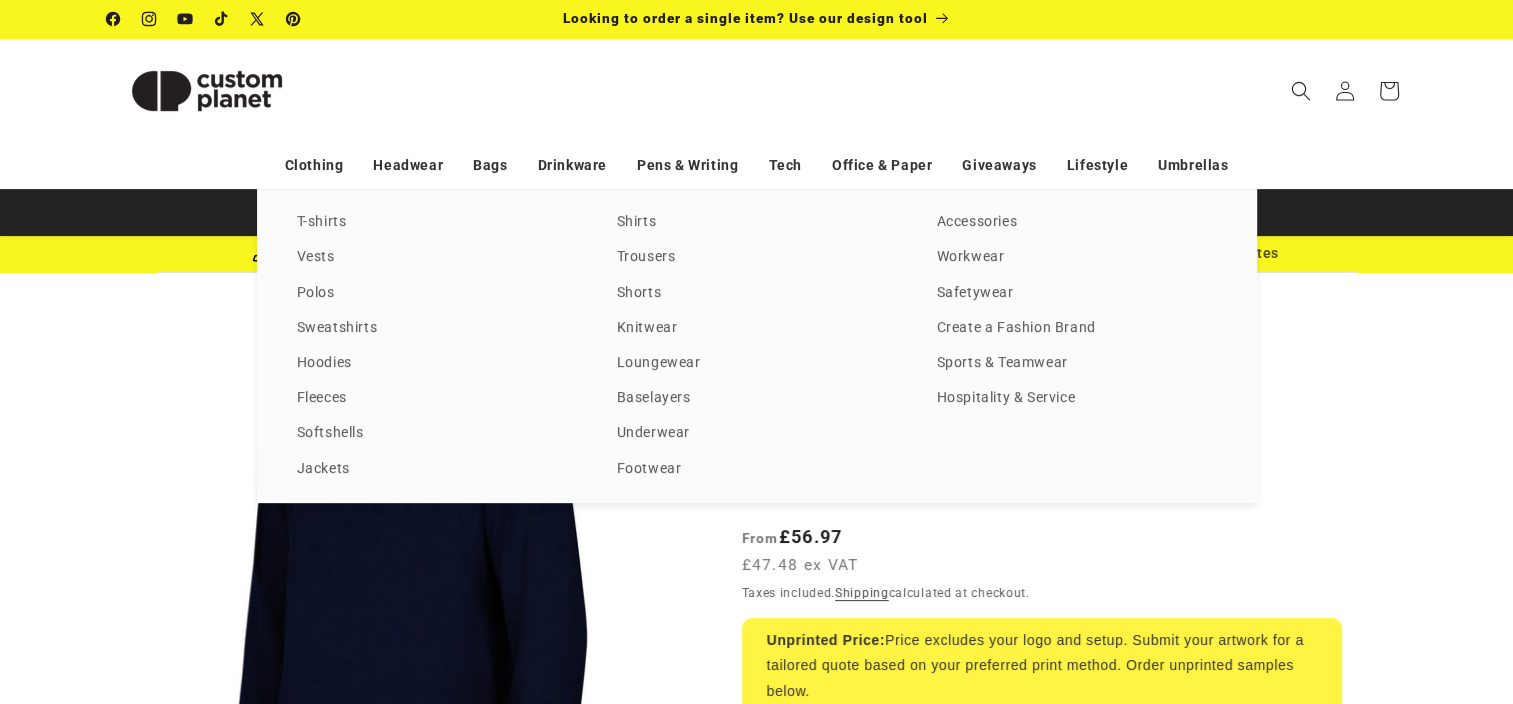 click on "T-shirts
Vests
Polos
Sweatshirts
Hoodies
Fleeces
Softshells
Jackets
Shirts
Trousers
Shorts
Knitwear
Loungewear
Baselayers
Underwear
Footwear
Accessories
Workwear
Safetywear
Create a Fashion Brand
Sports & Teamwear
Hospitality & Service
Caps
Beanies
Snapbacks
Hats
Trucker Cups" at bounding box center [756, 346] 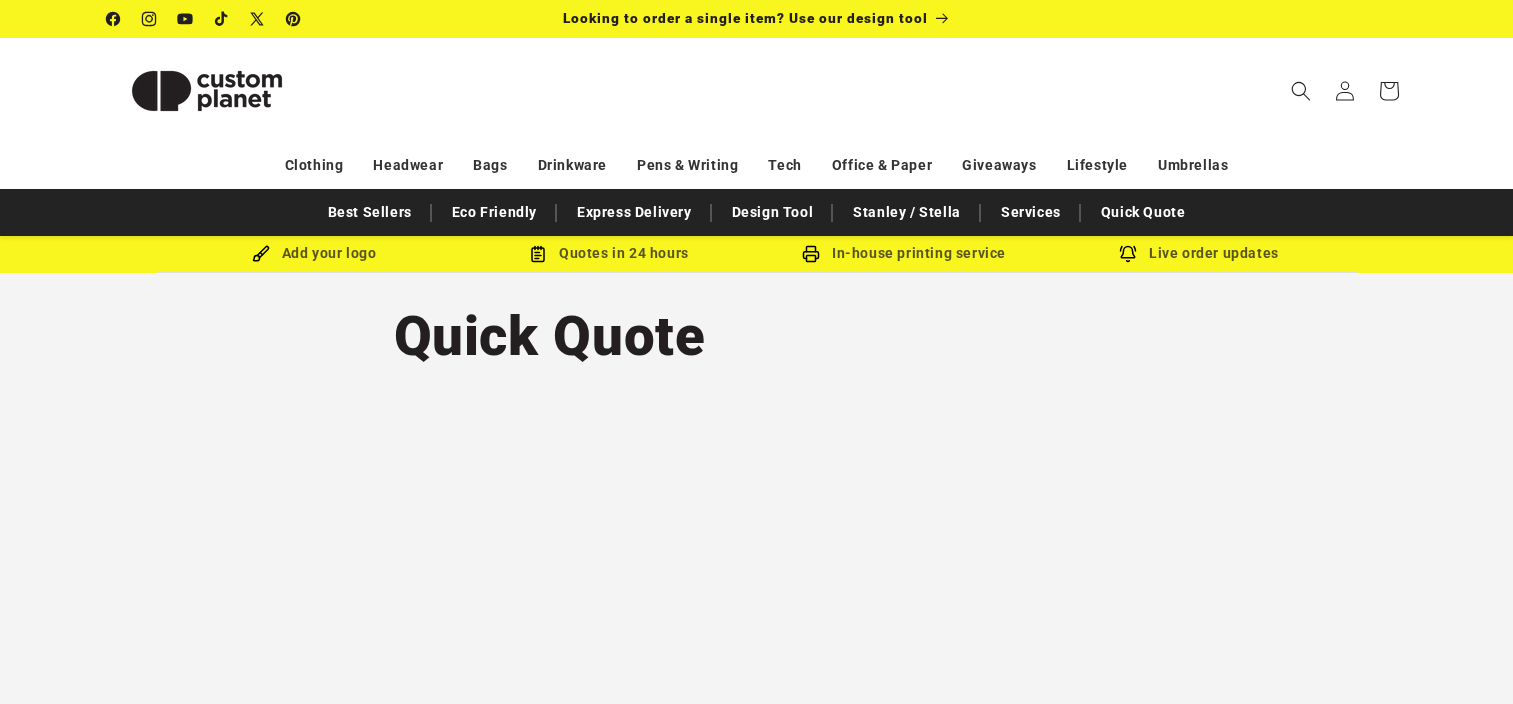 scroll, scrollTop: 0, scrollLeft: 0, axis: both 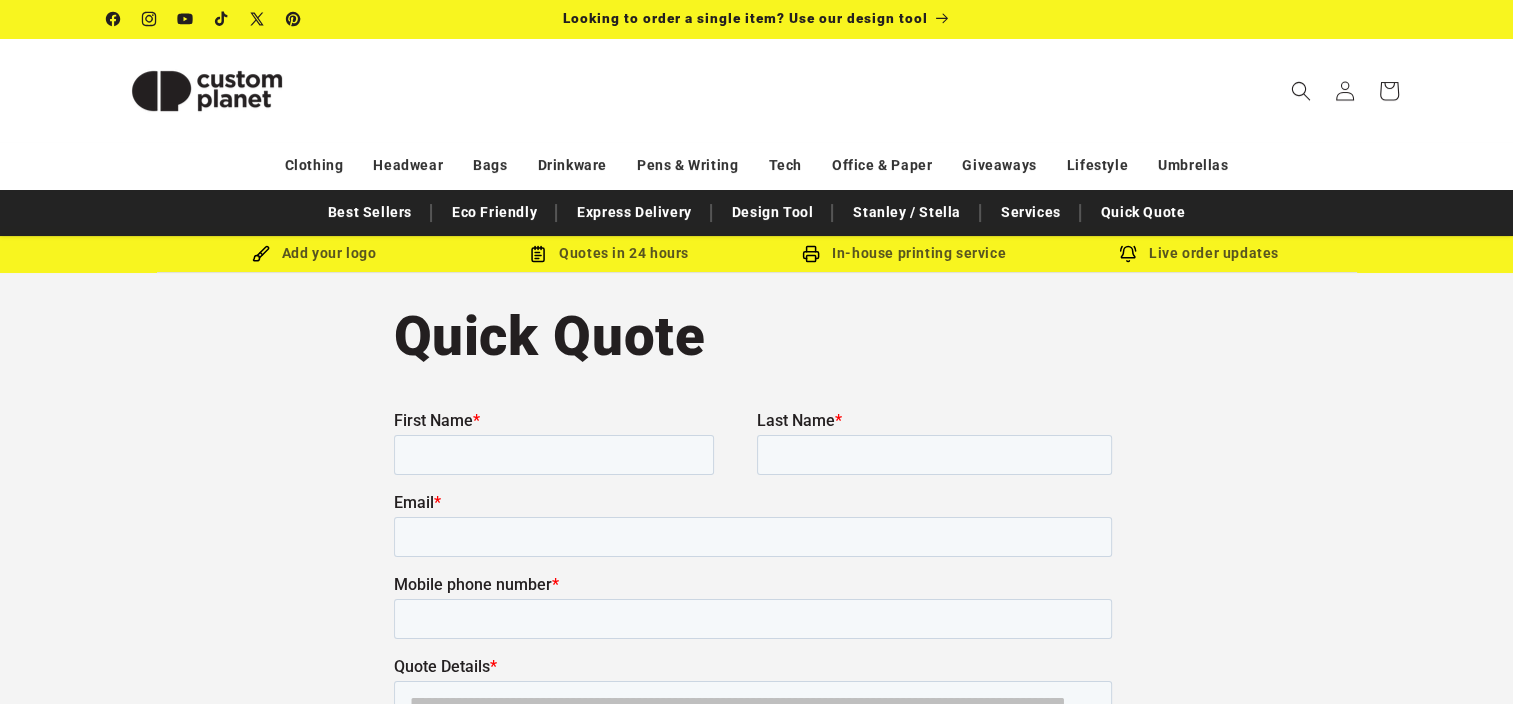 click at bounding box center (207, 91) 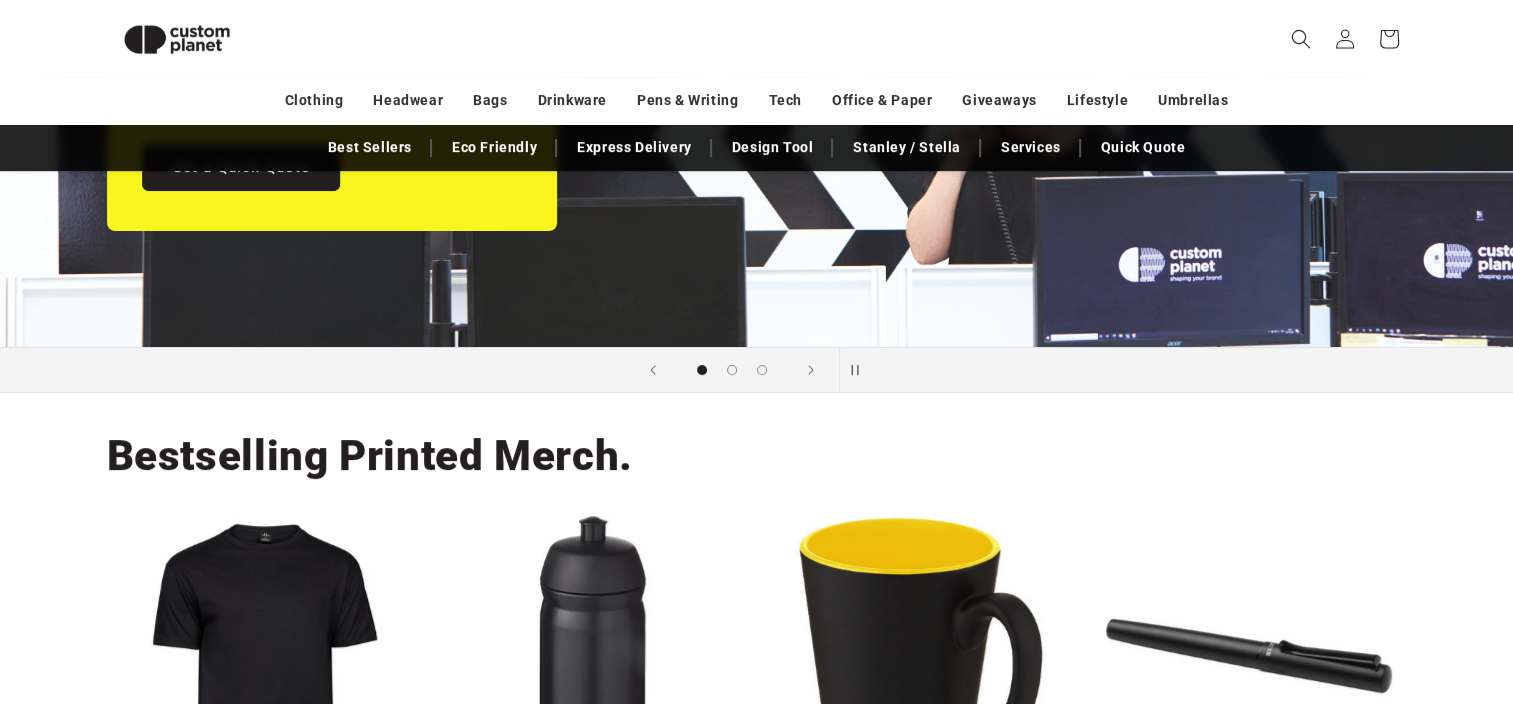 scroll, scrollTop: 0, scrollLeft: 0, axis: both 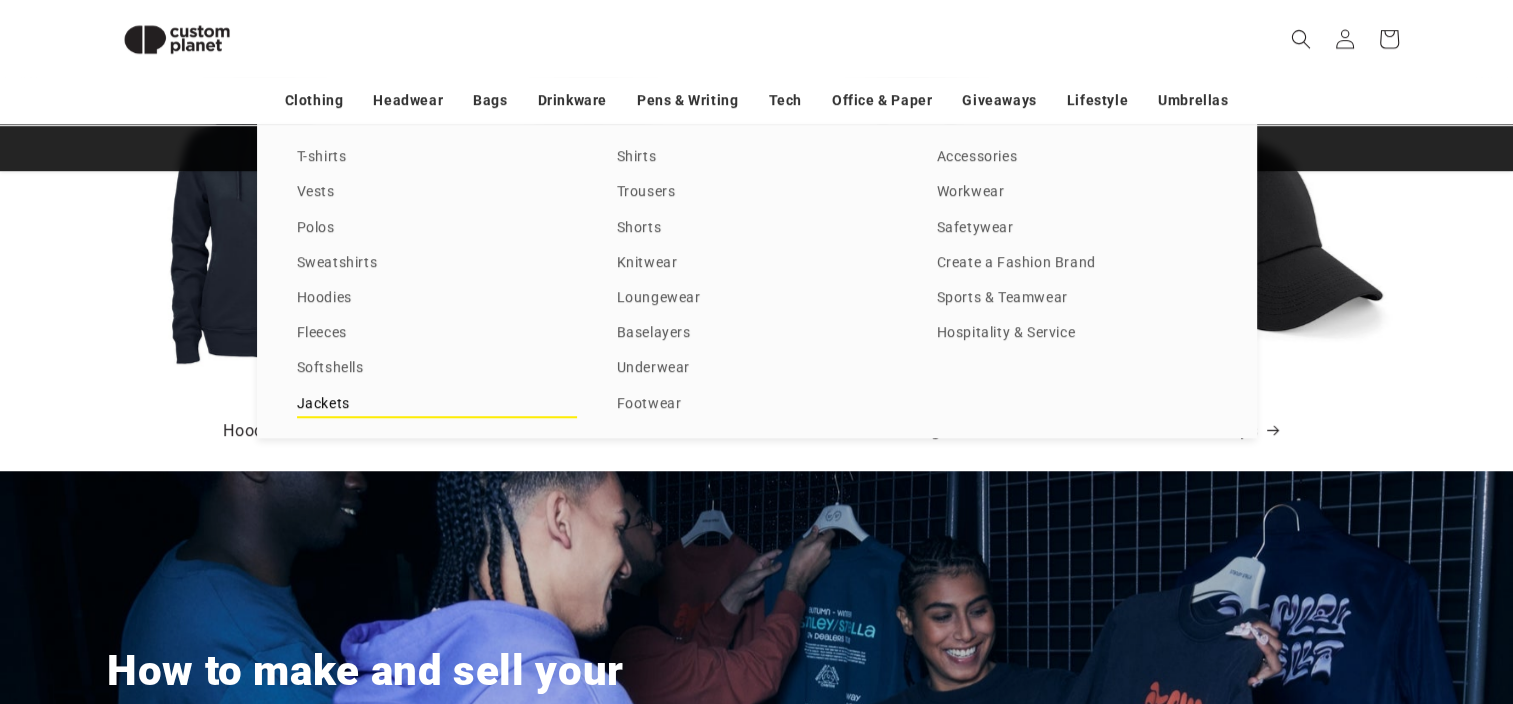 click on "Jackets" at bounding box center [437, 404] 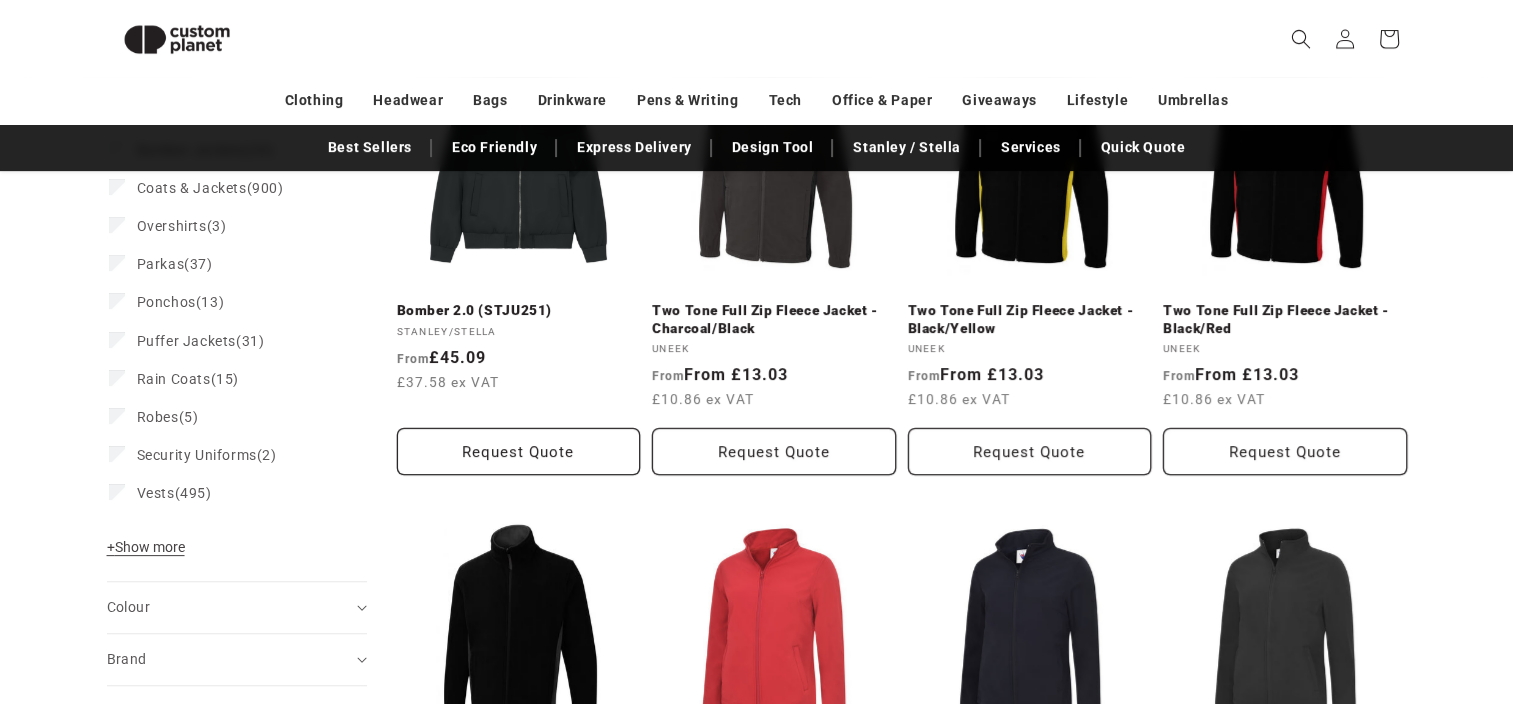 scroll, scrollTop: 288, scrollLeft: 0, axis: vertical 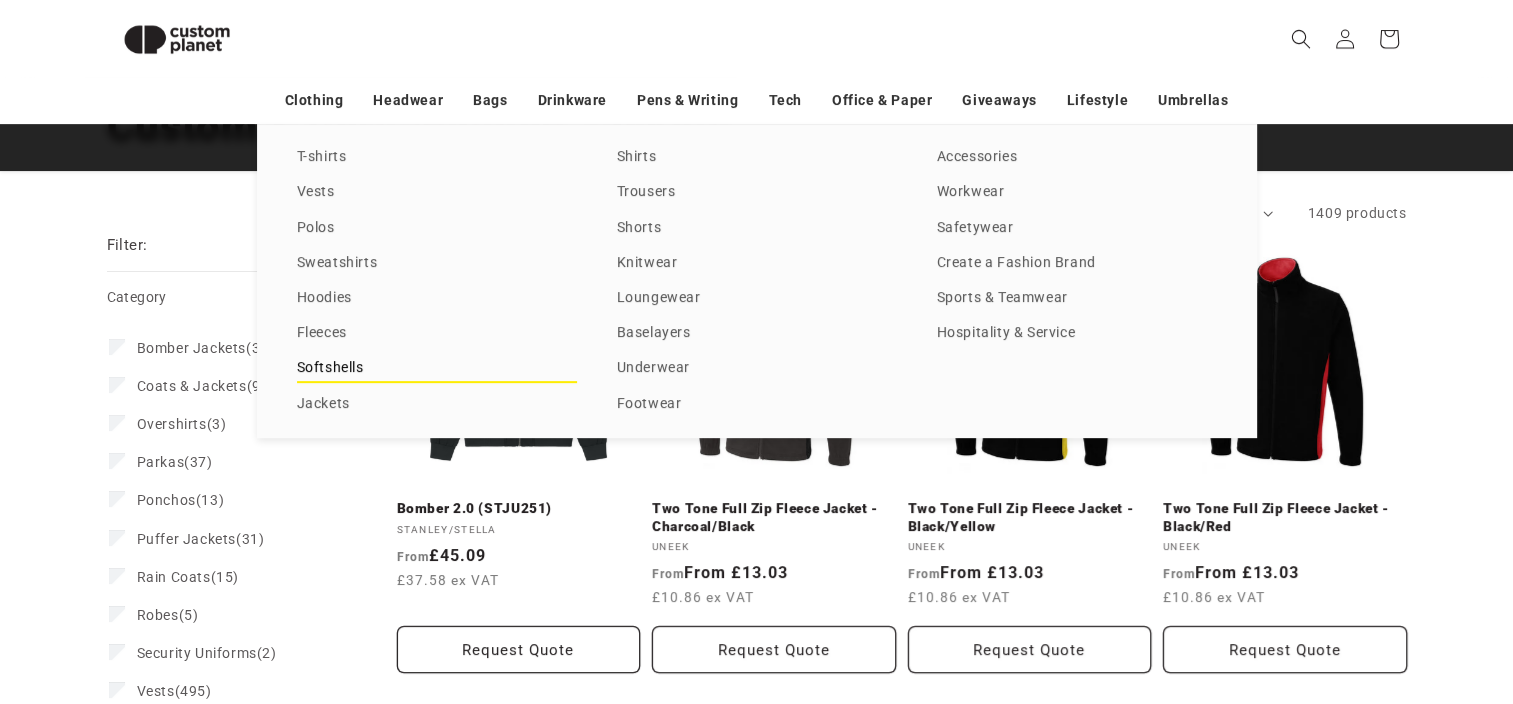 click on "Softshells" at bounding box center (437, 368) 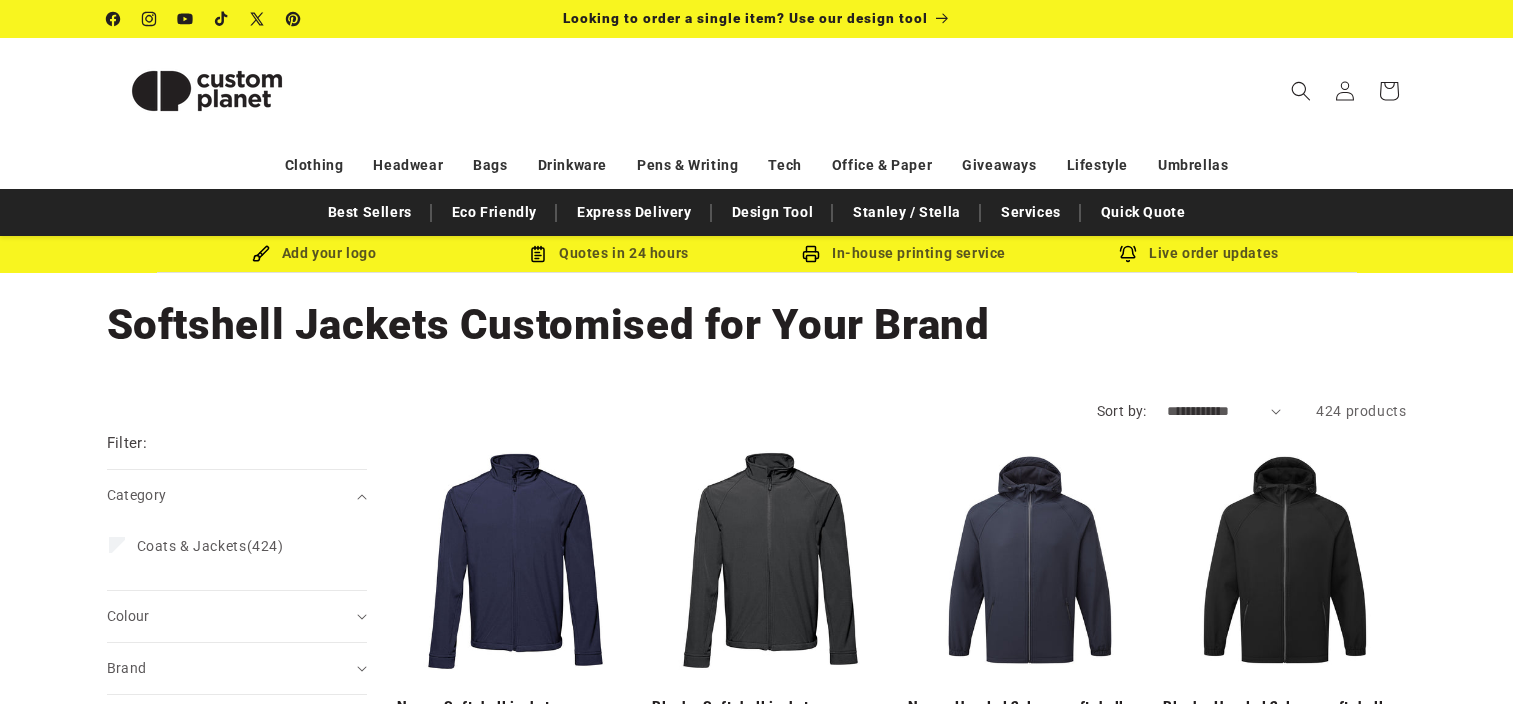 scroll, scrollTop: 200, scrollLeft: 0, axis: vertical 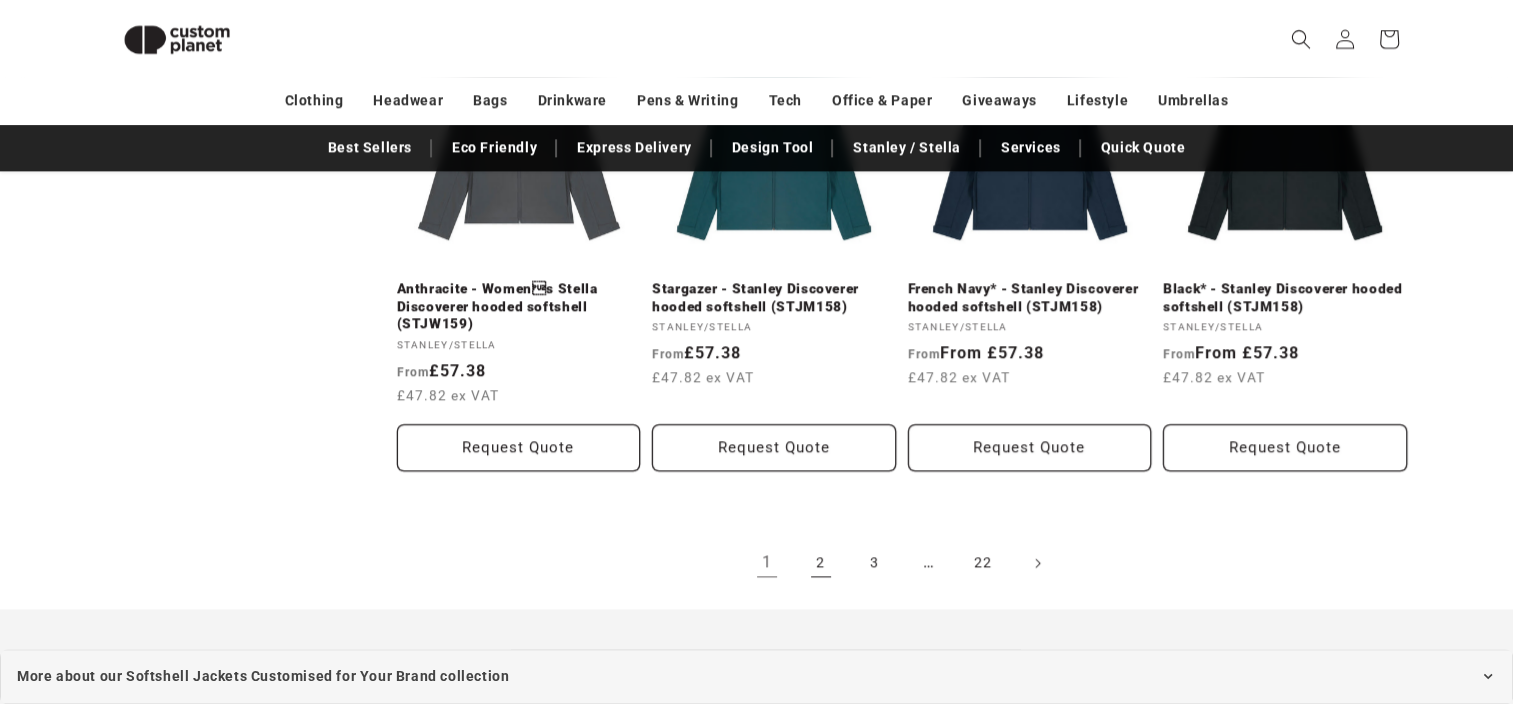 click on "2" at bounding box center [821, 563] 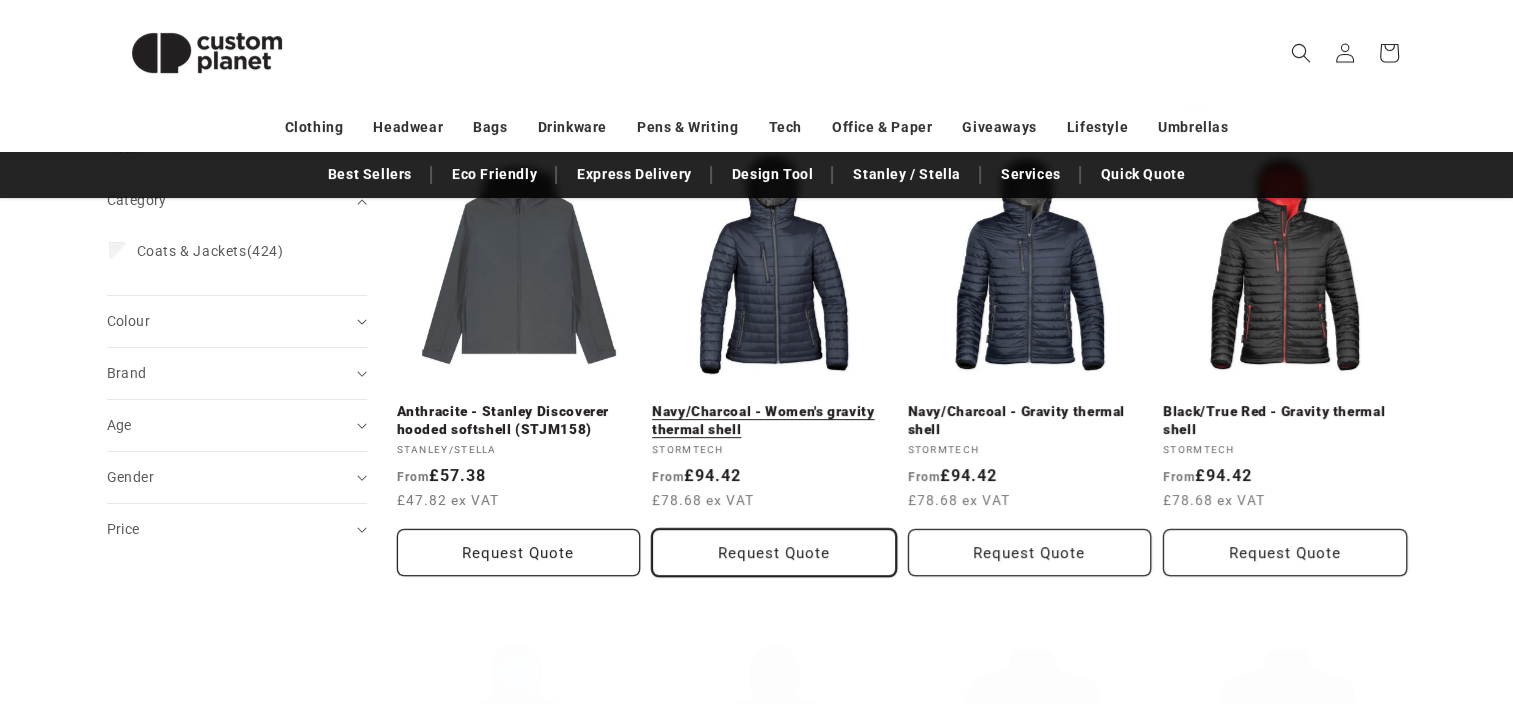 scroll, scrollTop: 272, scrollLeft: 0, axis: vertical 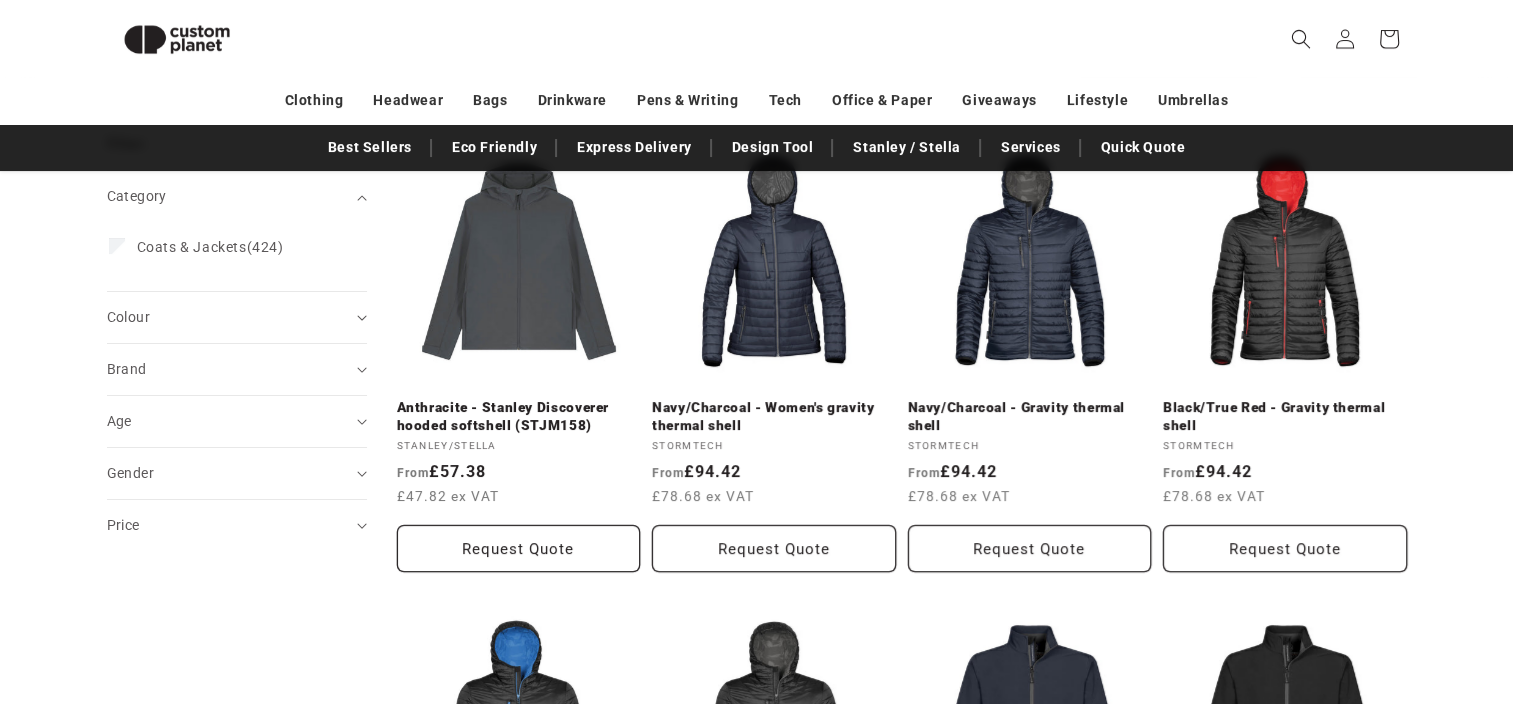 click on "**********" at bounding box center (756, 1316) 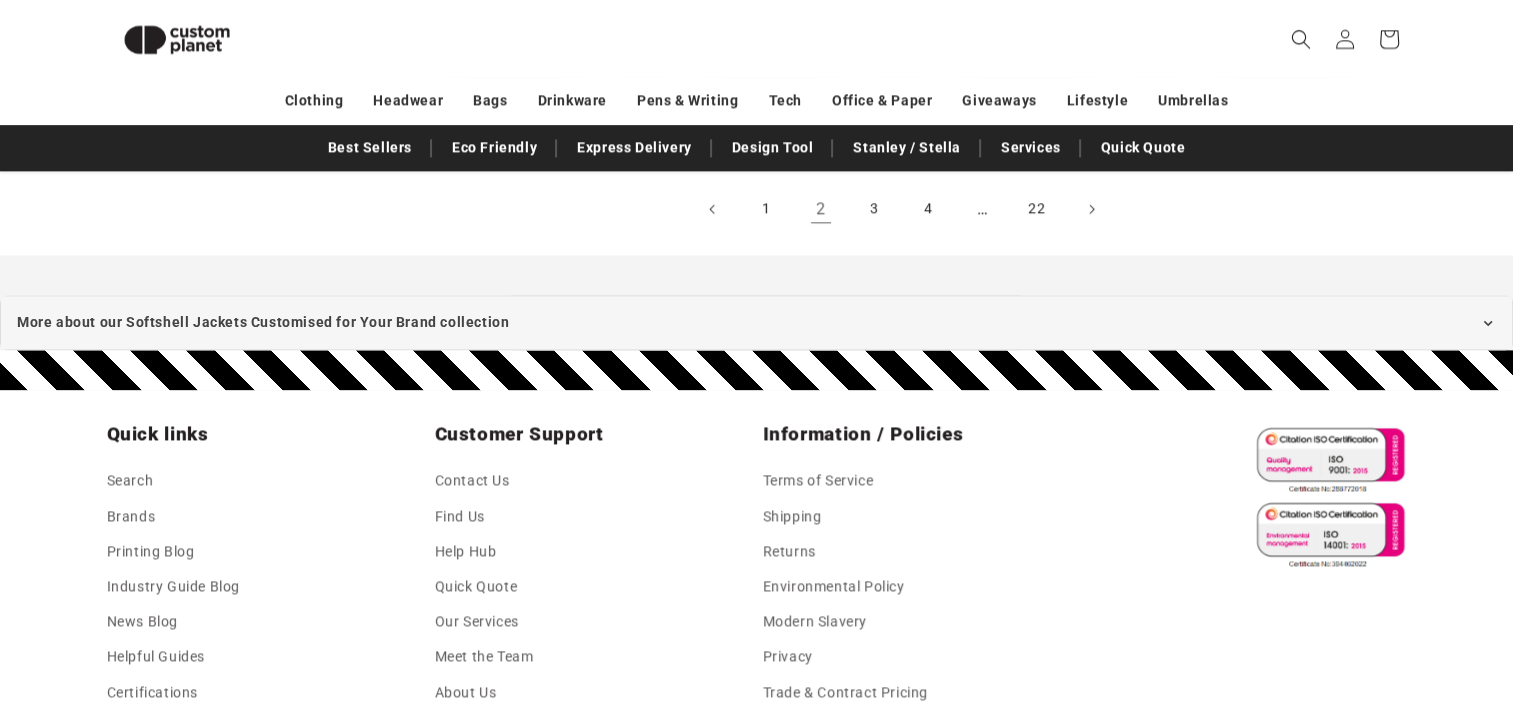 scroll, scrollTop: 2572, scrollLeft: 0, axis: vertical 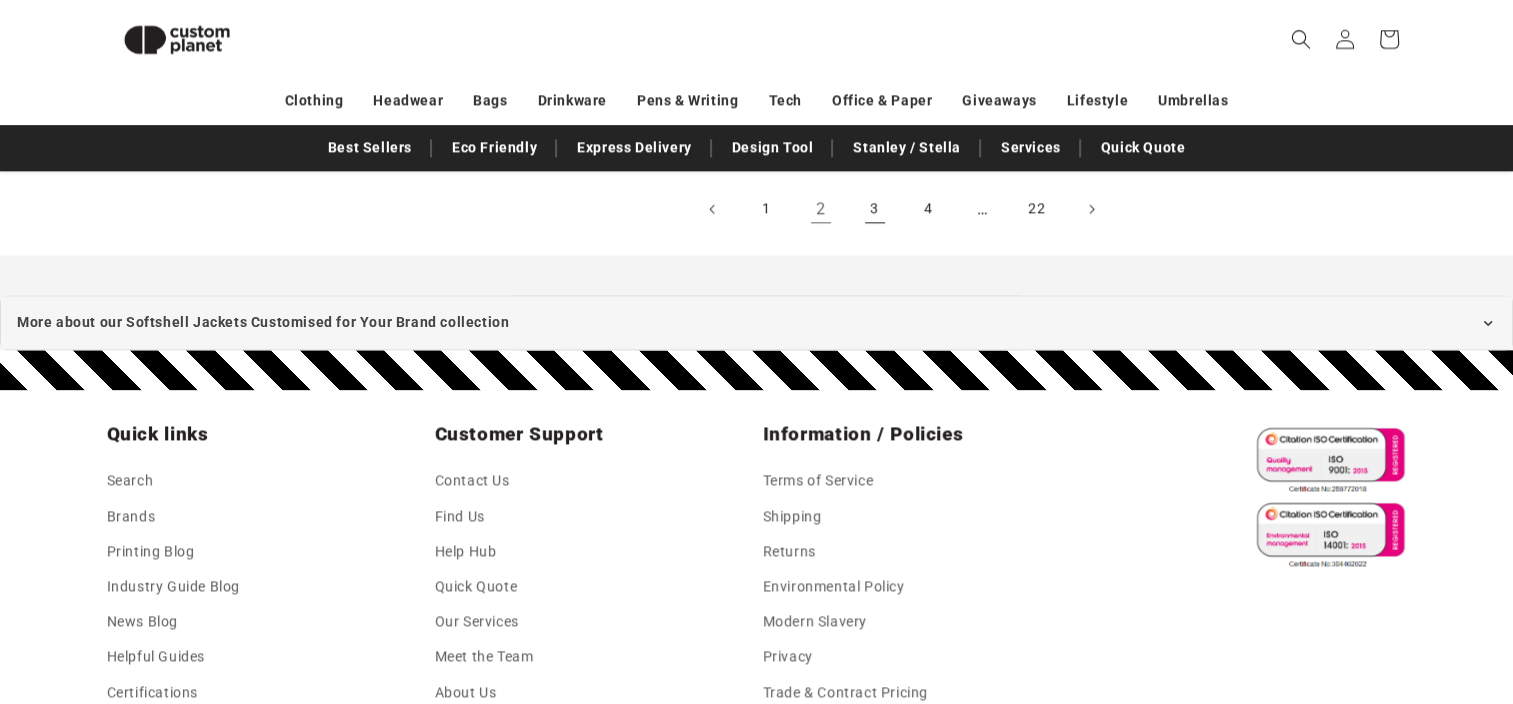 click on "3" at bounding box center [875, 209] 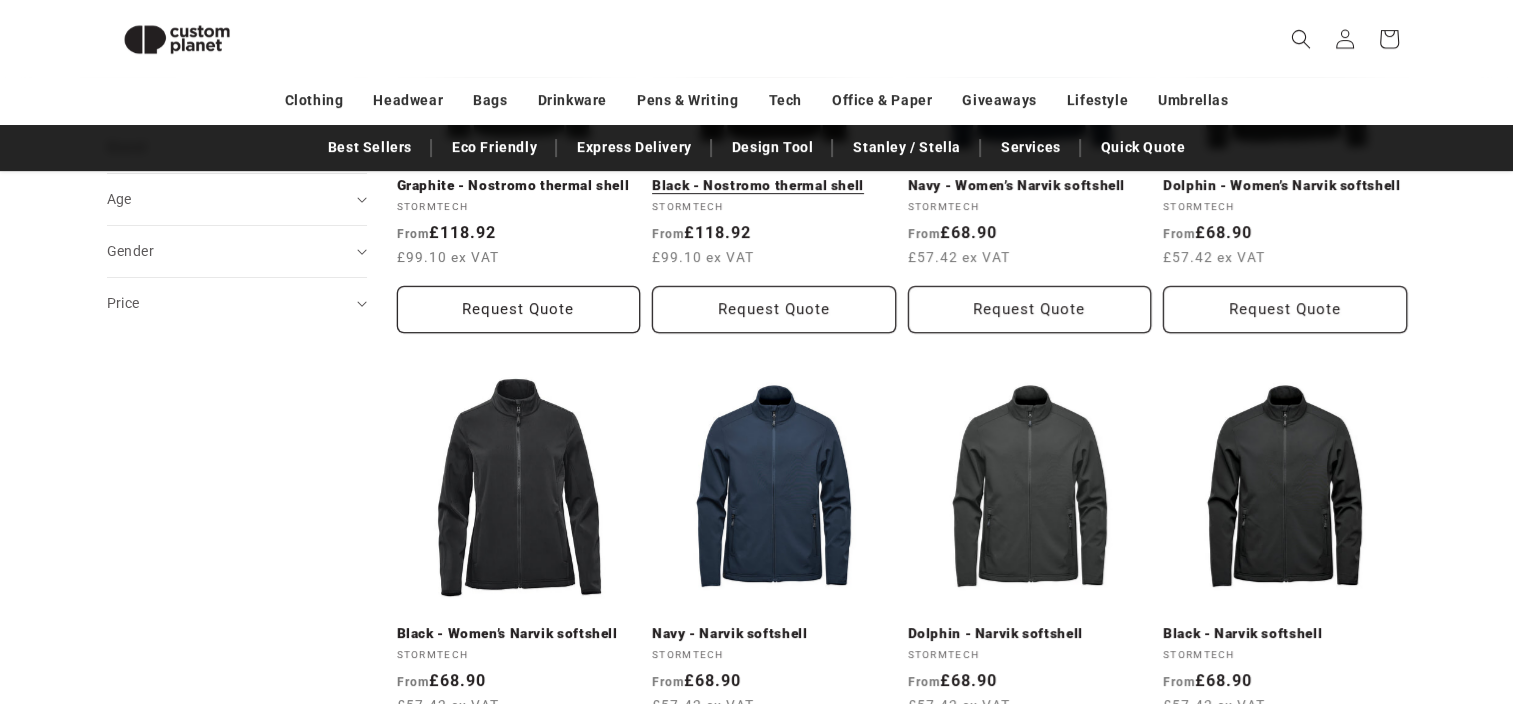 scroll, scrollTop: 572, scrollLeft: 0, axis: vertical 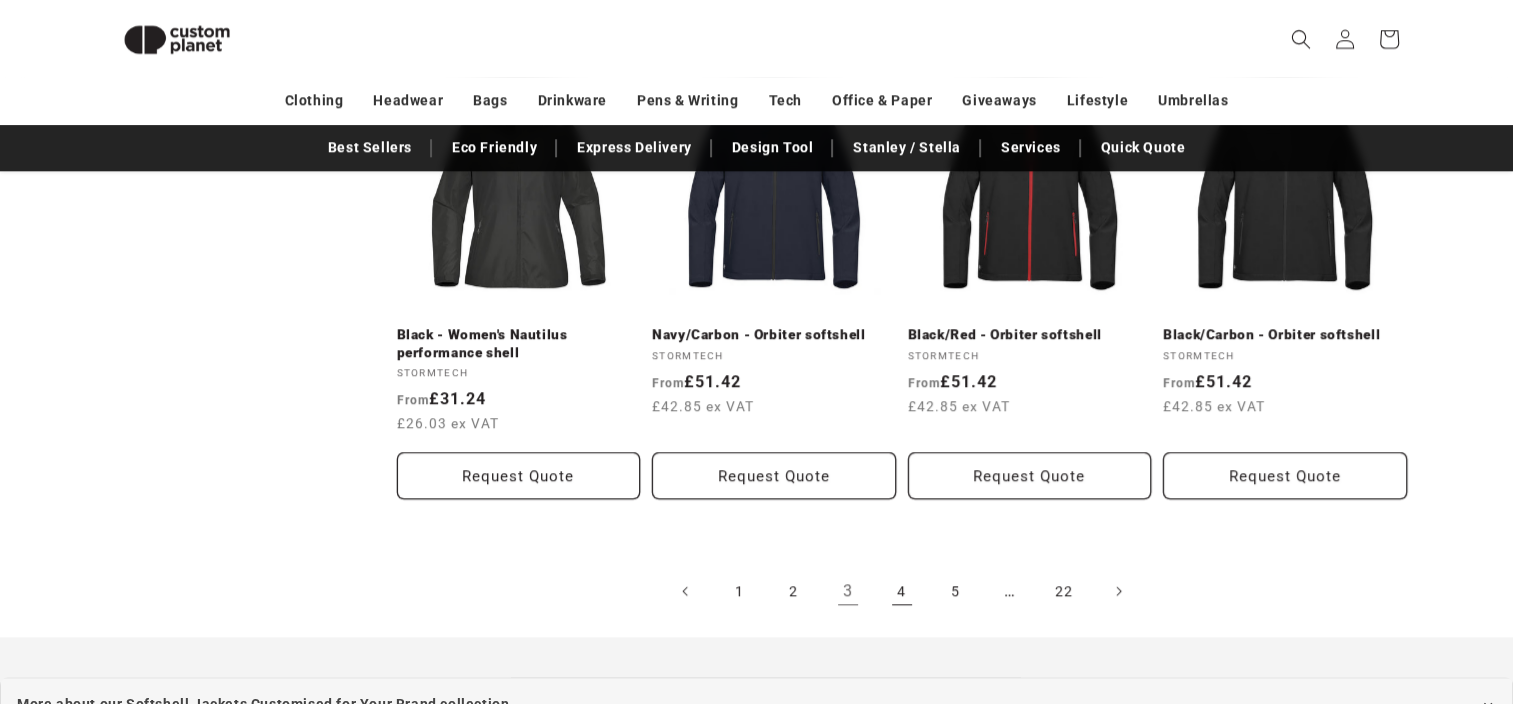 click on "4" at bounding box center [902, 591] 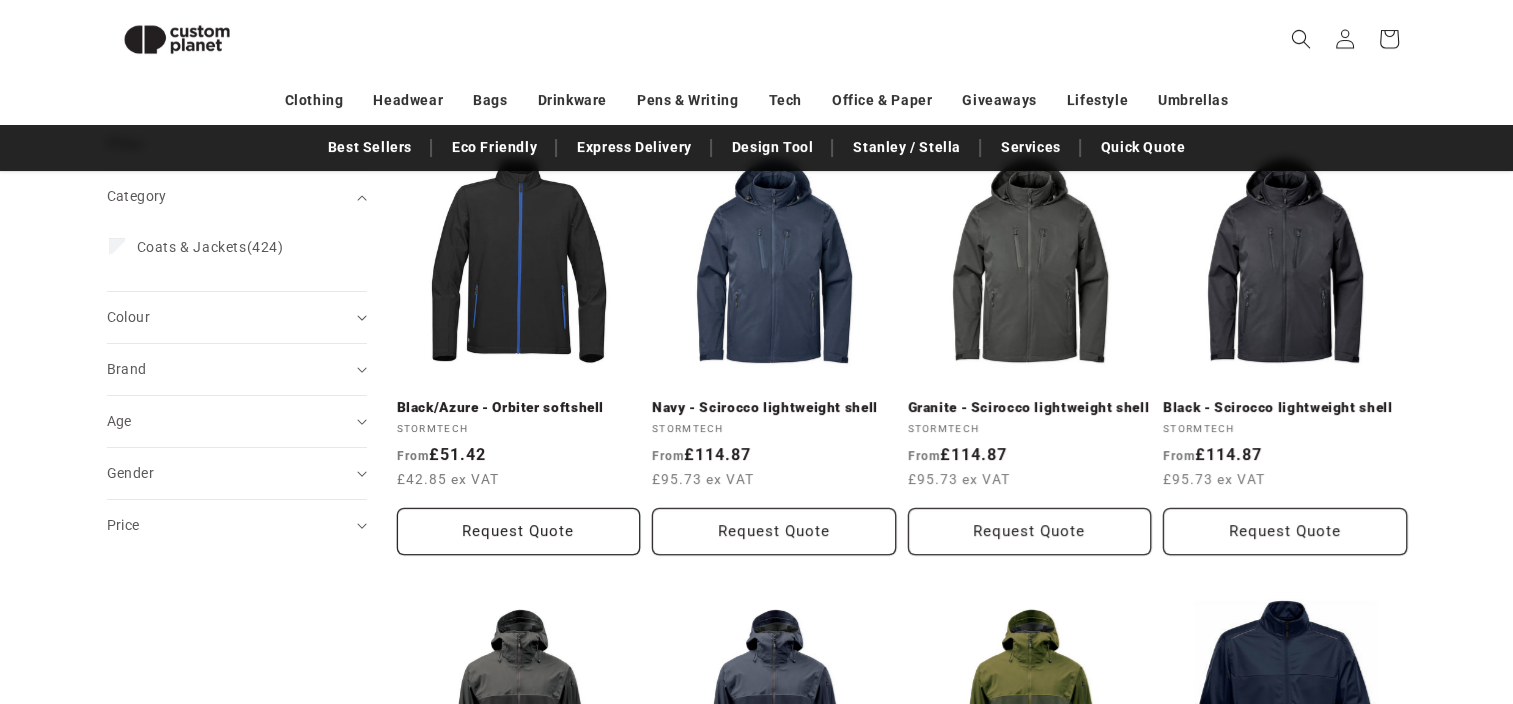scroll, scrollTop: 0, scrollLeft: 0, axis: both 